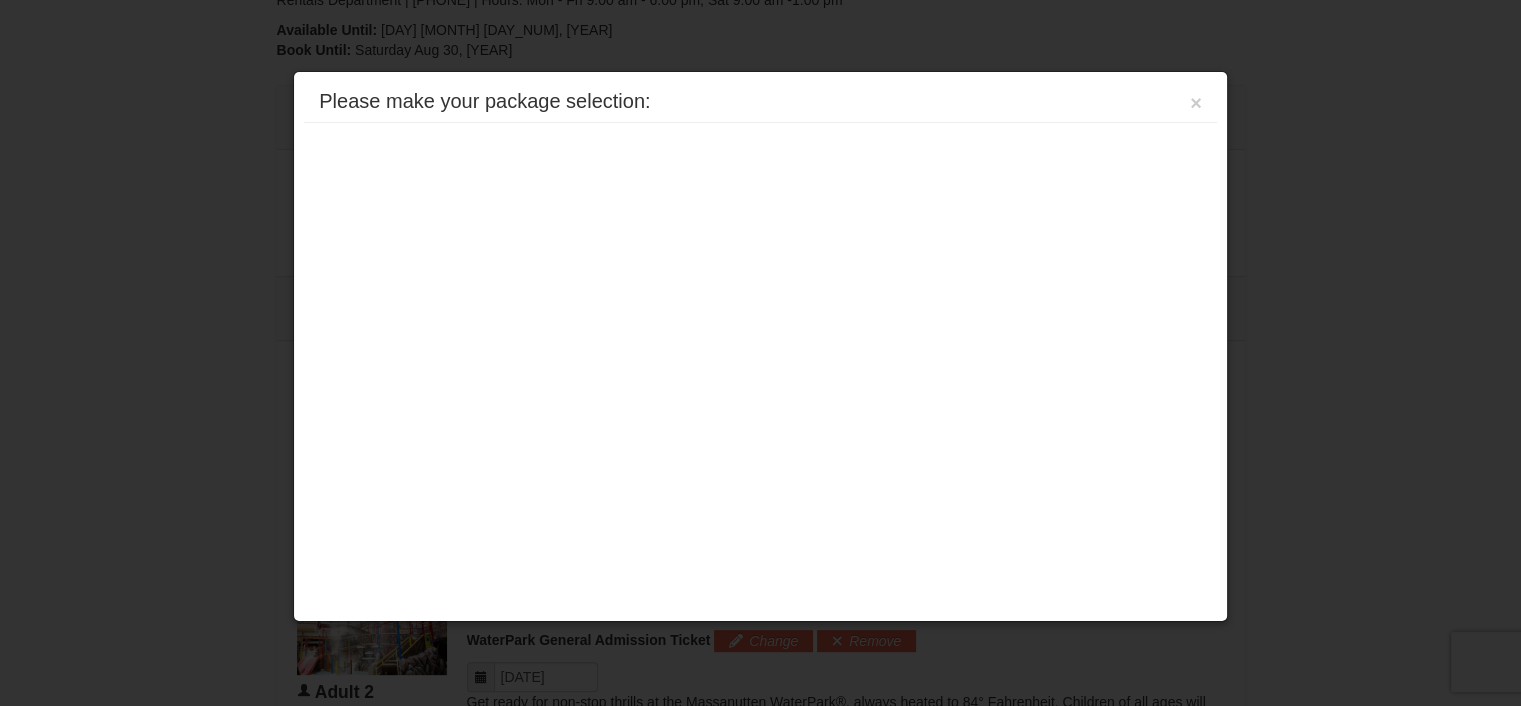 scroll, scrollTop: 771, scrollLeft: 0, axis: vertical 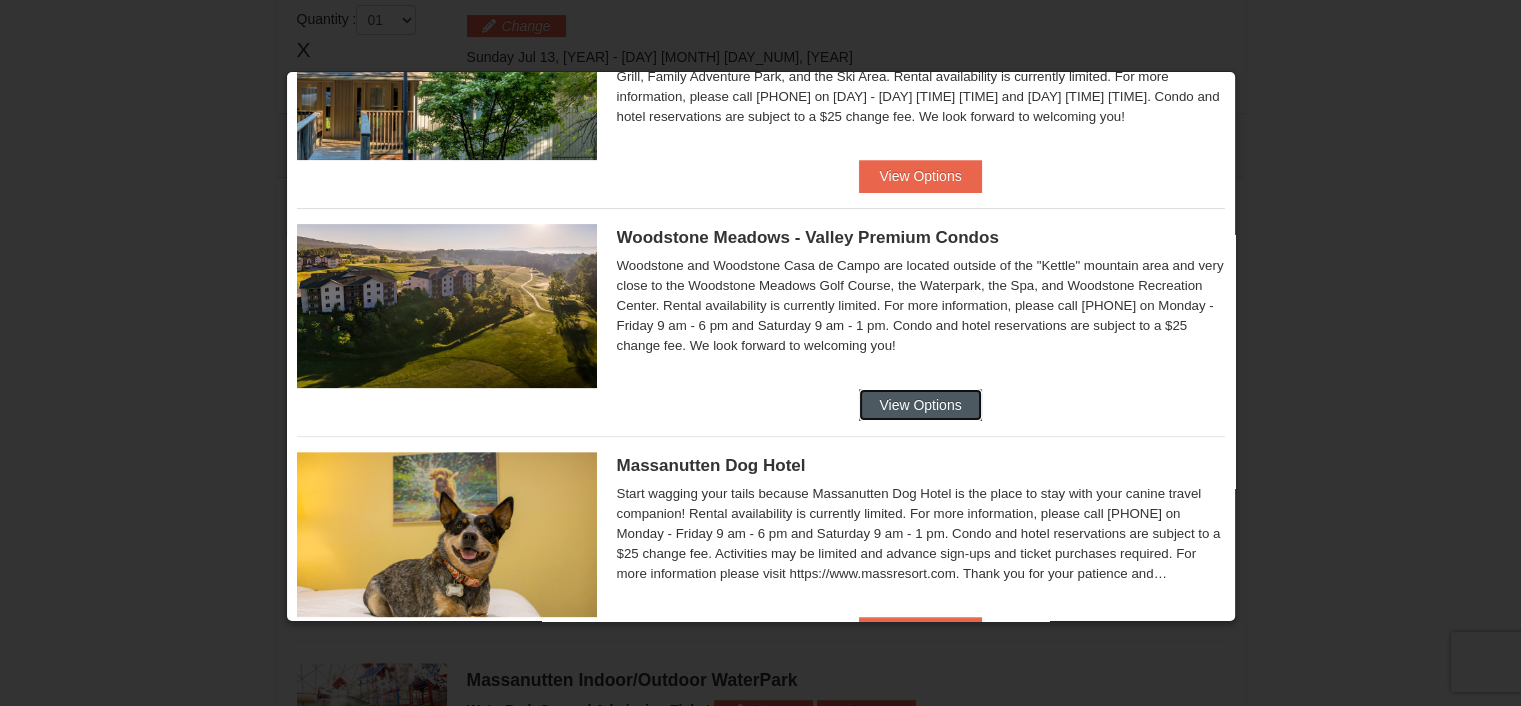 click on "View Options" at bounding box center [920, 405] 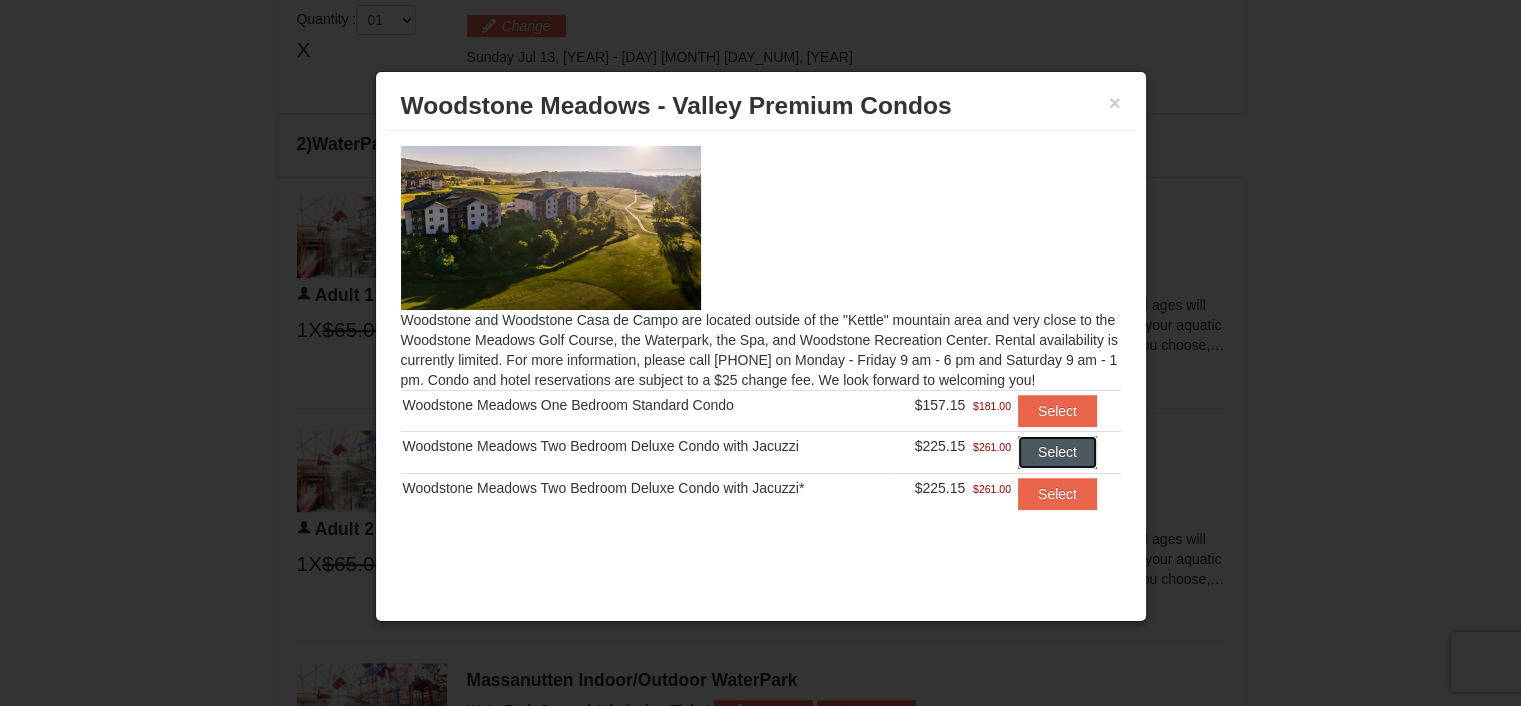 click on "Select" at bounding box center [1057, 411] 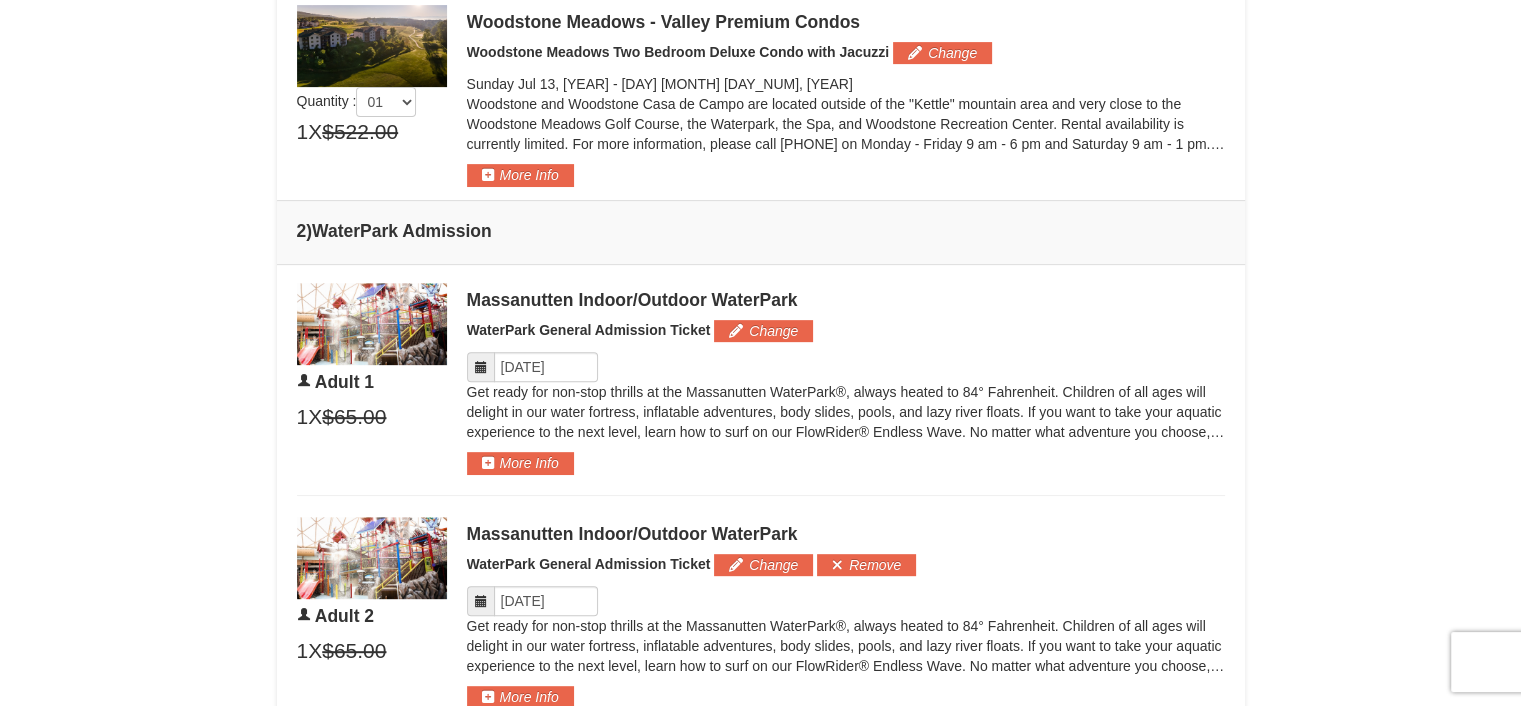 click at bounding box center [481, 367] 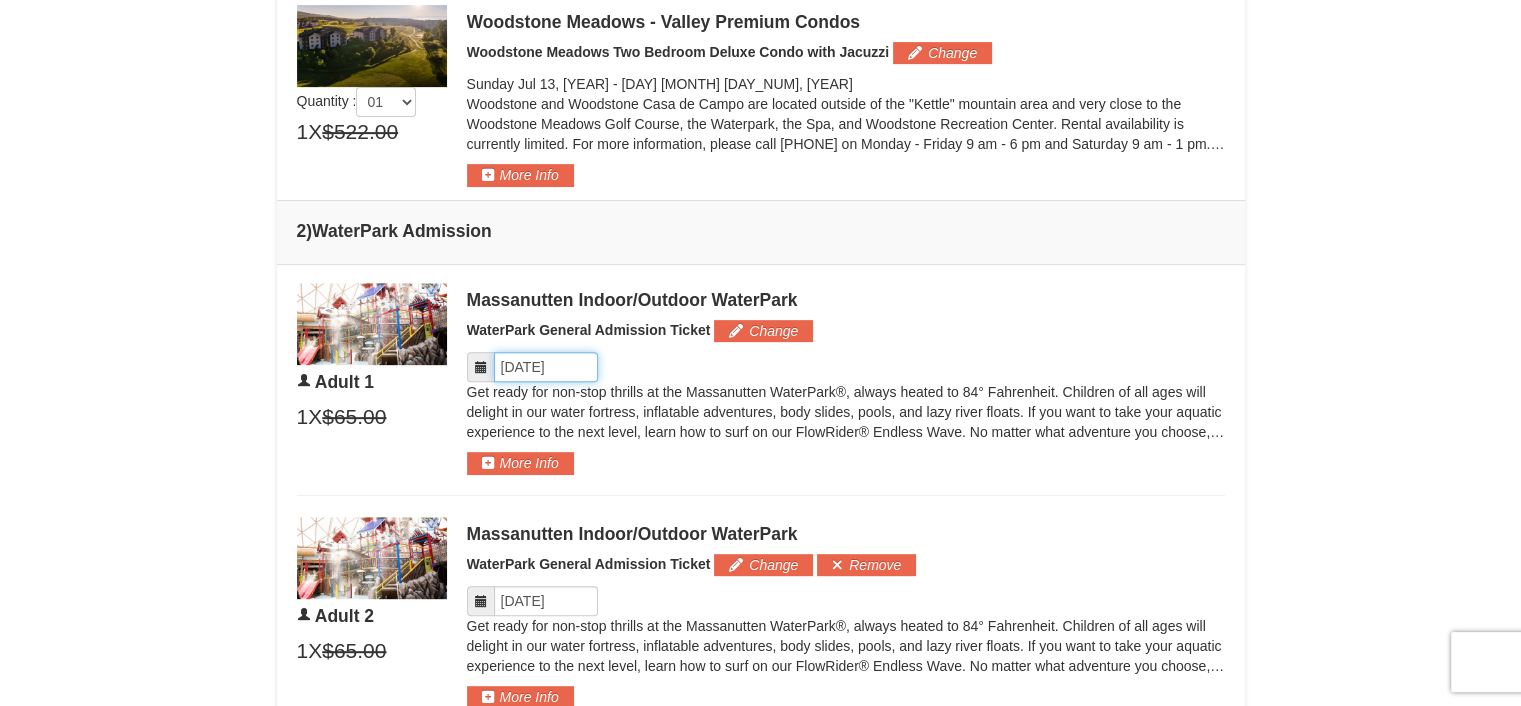 click on "Please format dates MM/DD/YYYY" at bounding box center [546, 367] 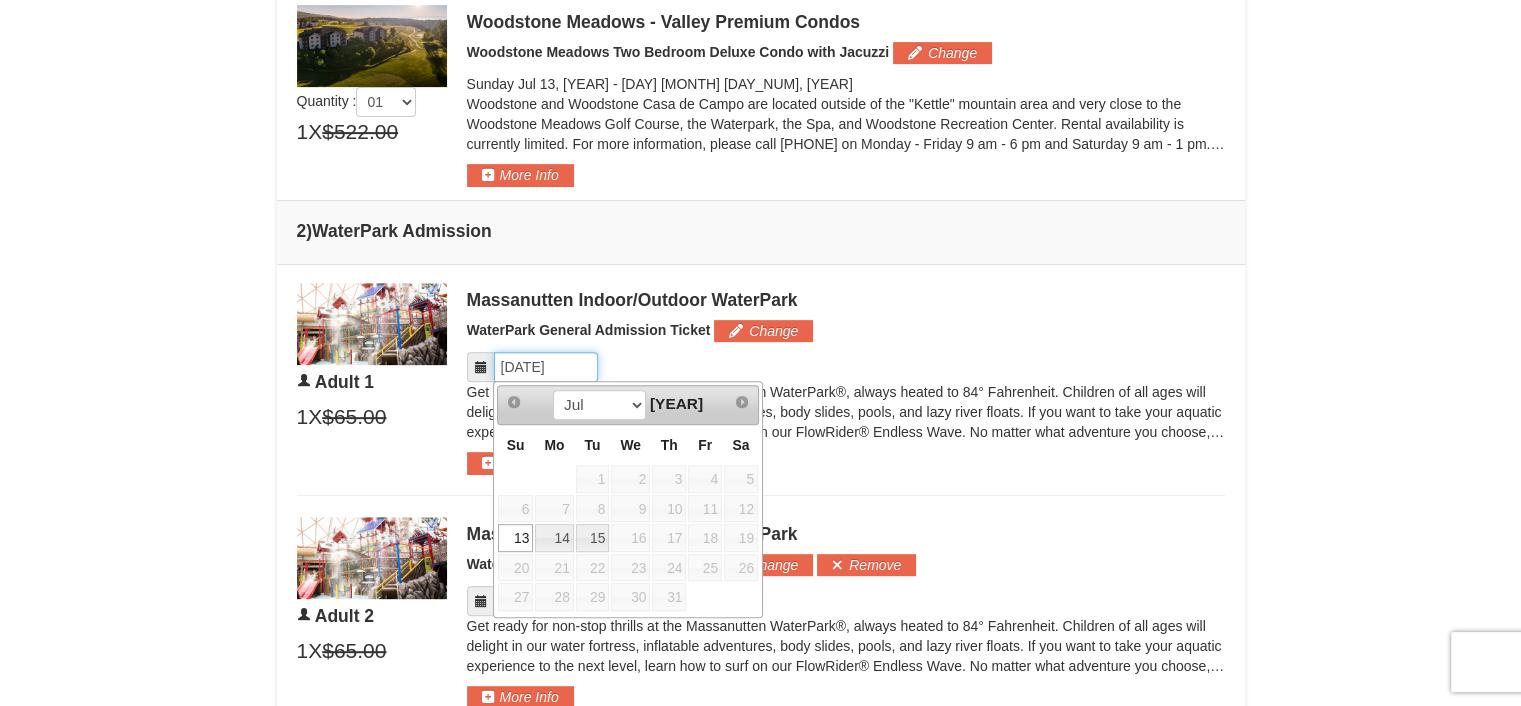 click on "Please format dates MM/DD/YYYY" at bounding box center (546, 367) 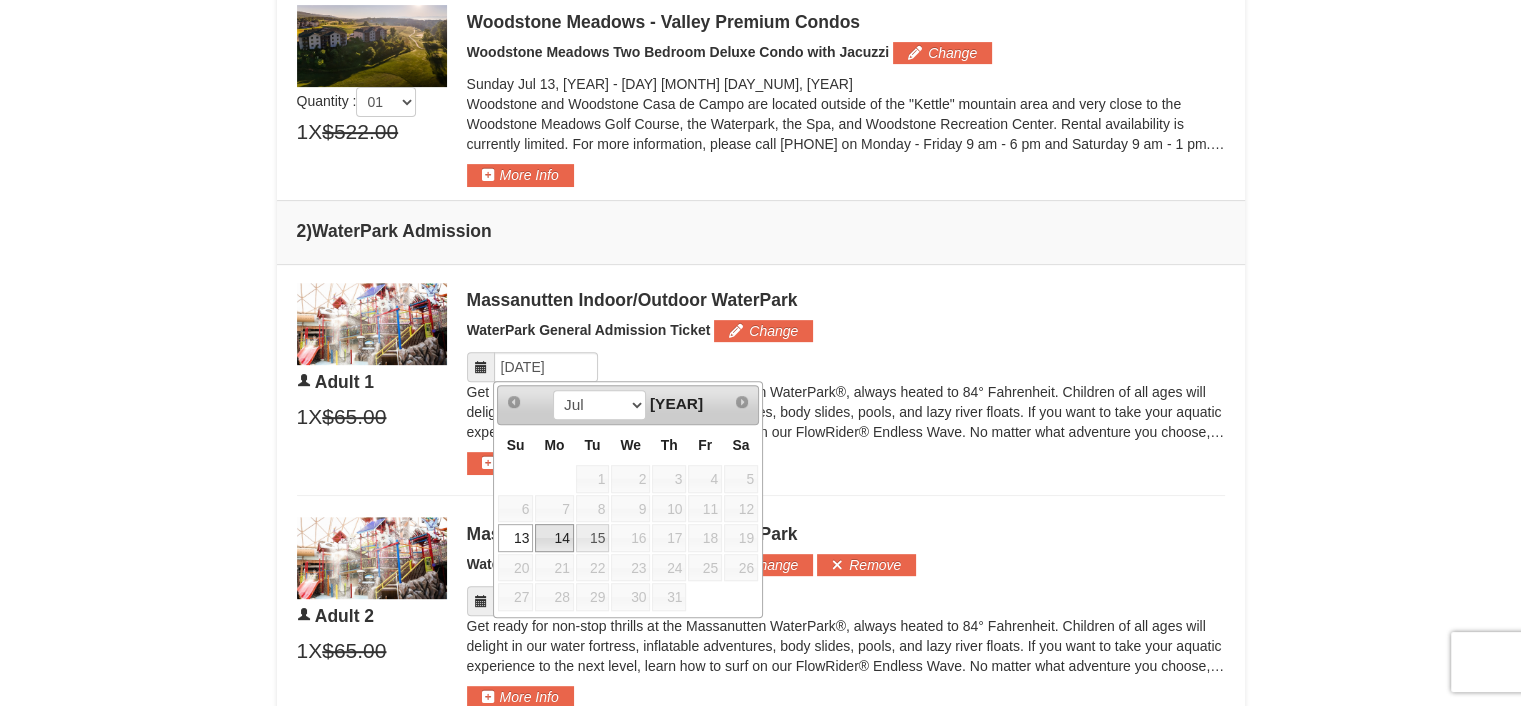 click on "14" at bounding box center (554, 538) 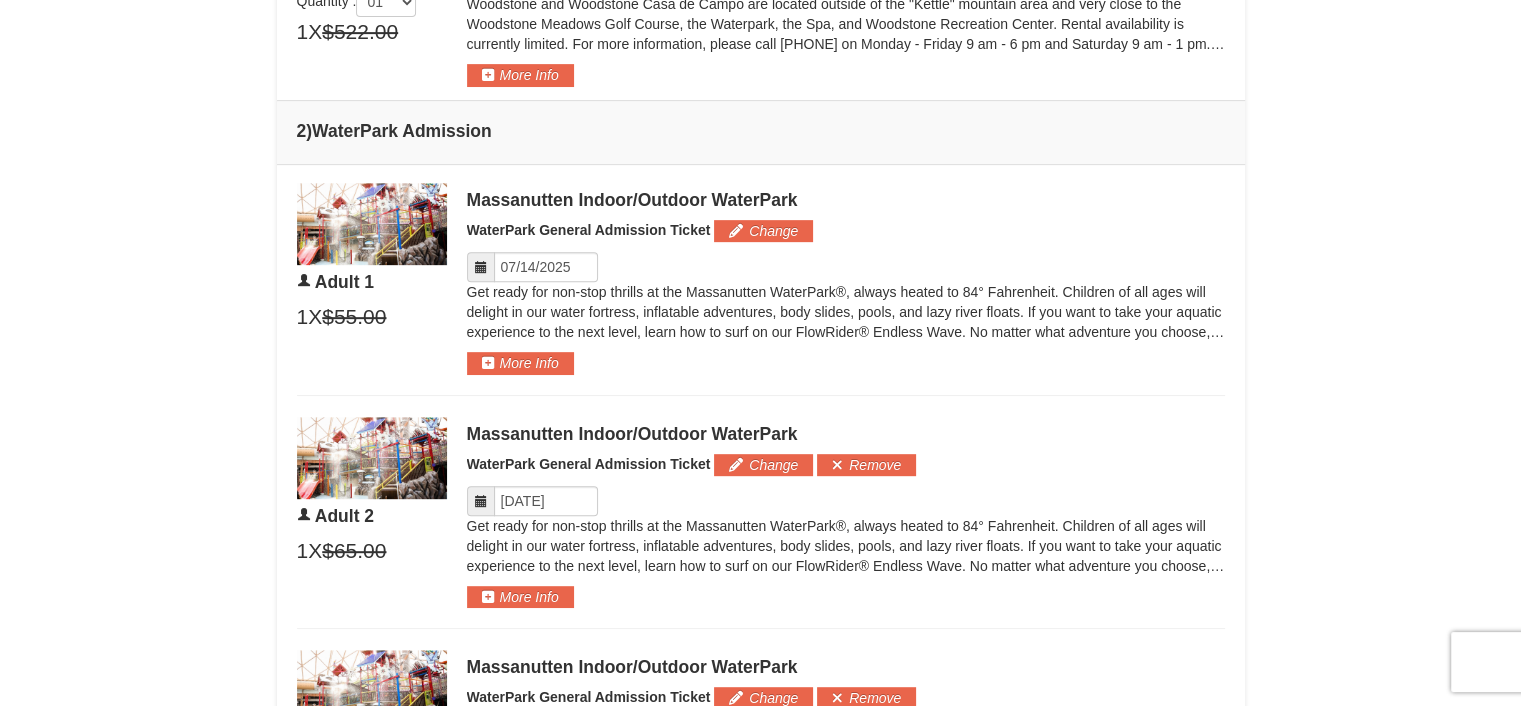 scroll, scrollTop: 1071, scrollLeft: 0, axis: vertical 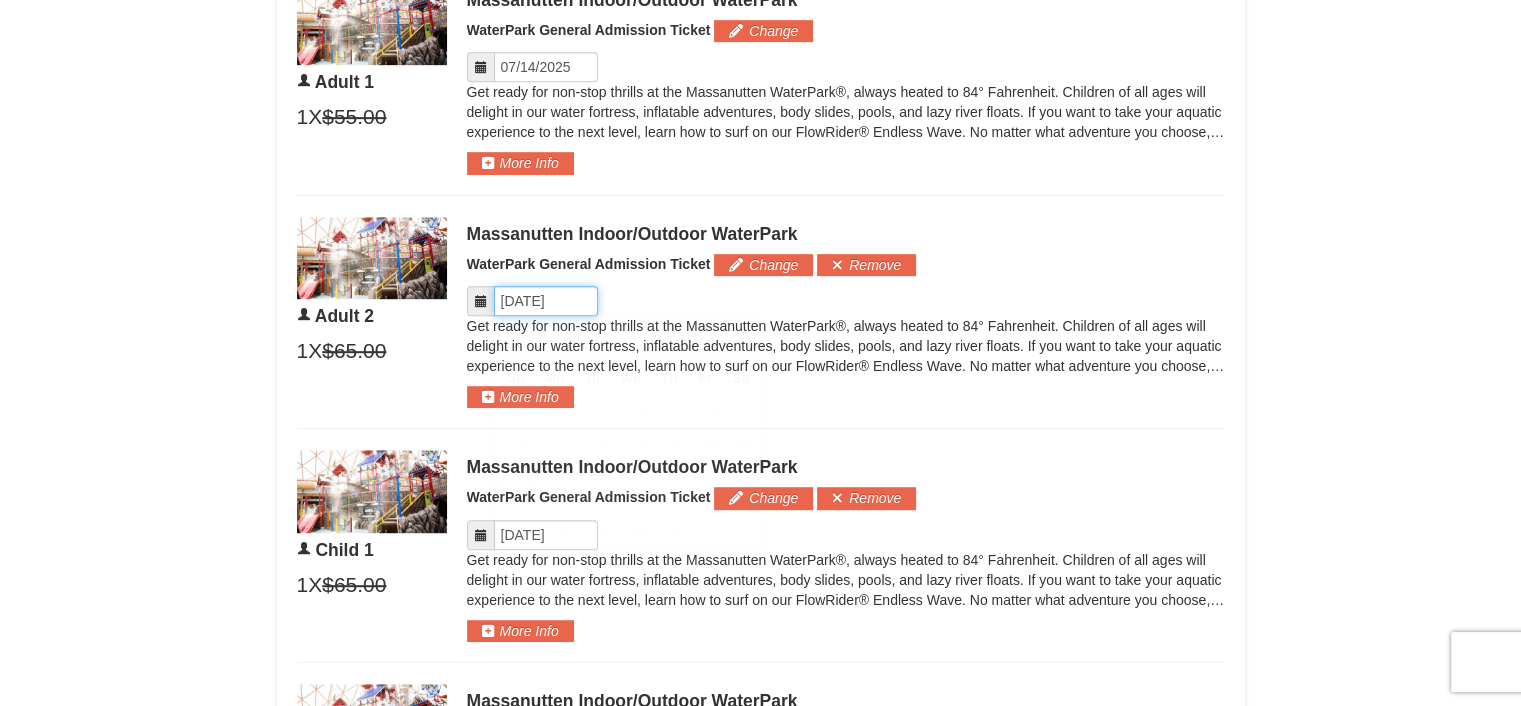 click on "Please format dates MM/DD/YYYY" at bounding box center [546, 301] 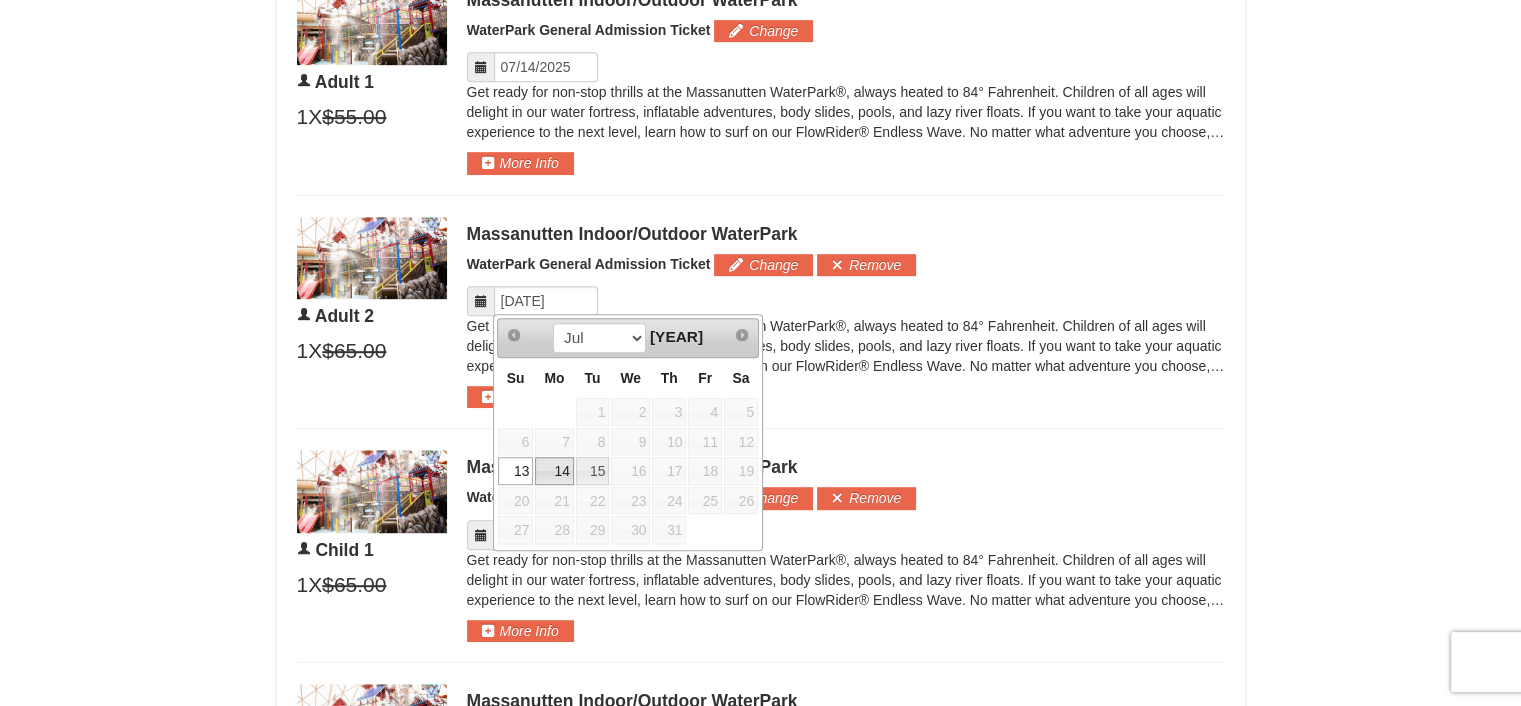 click on "14" at bounding box center (554, 471) 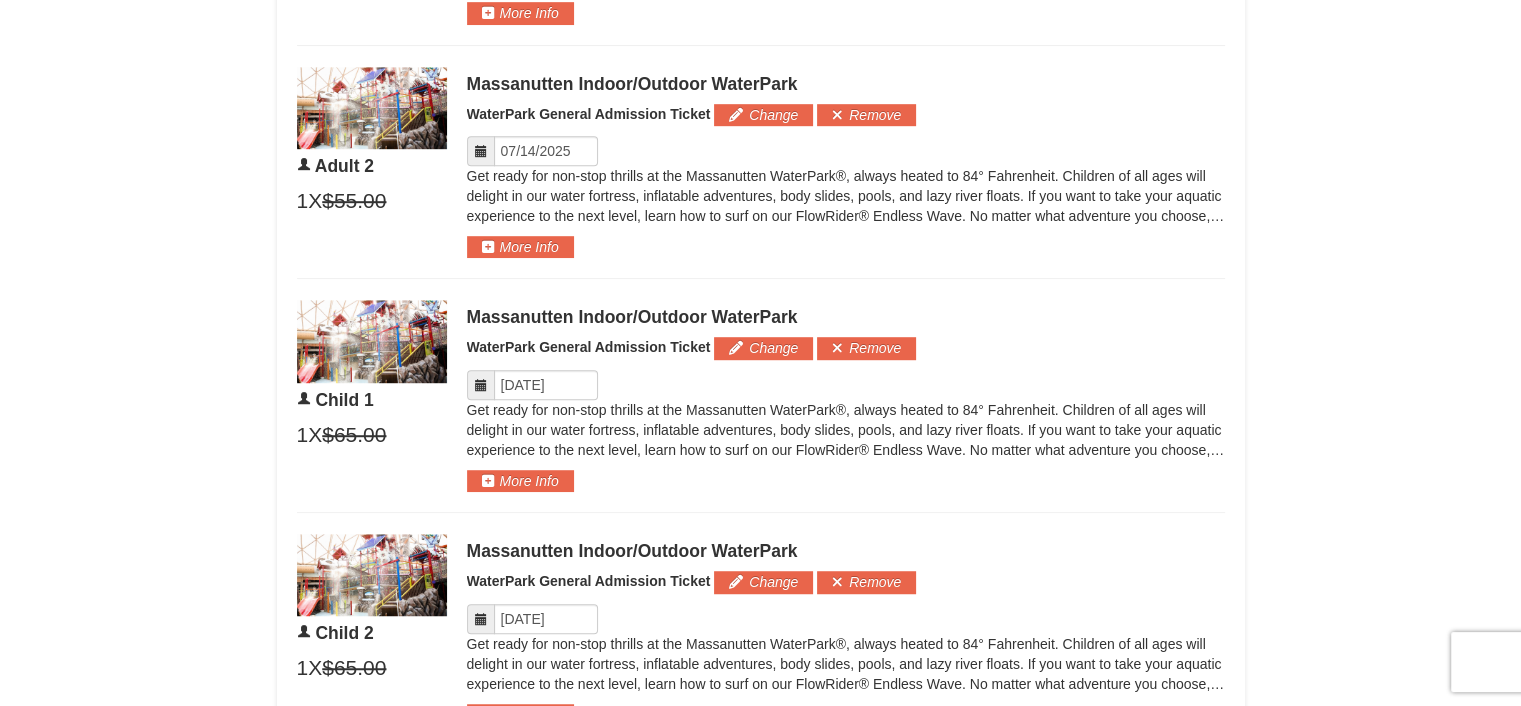 scroll, scrollTop: 1271, scrollLeft: 0, axis: vertical 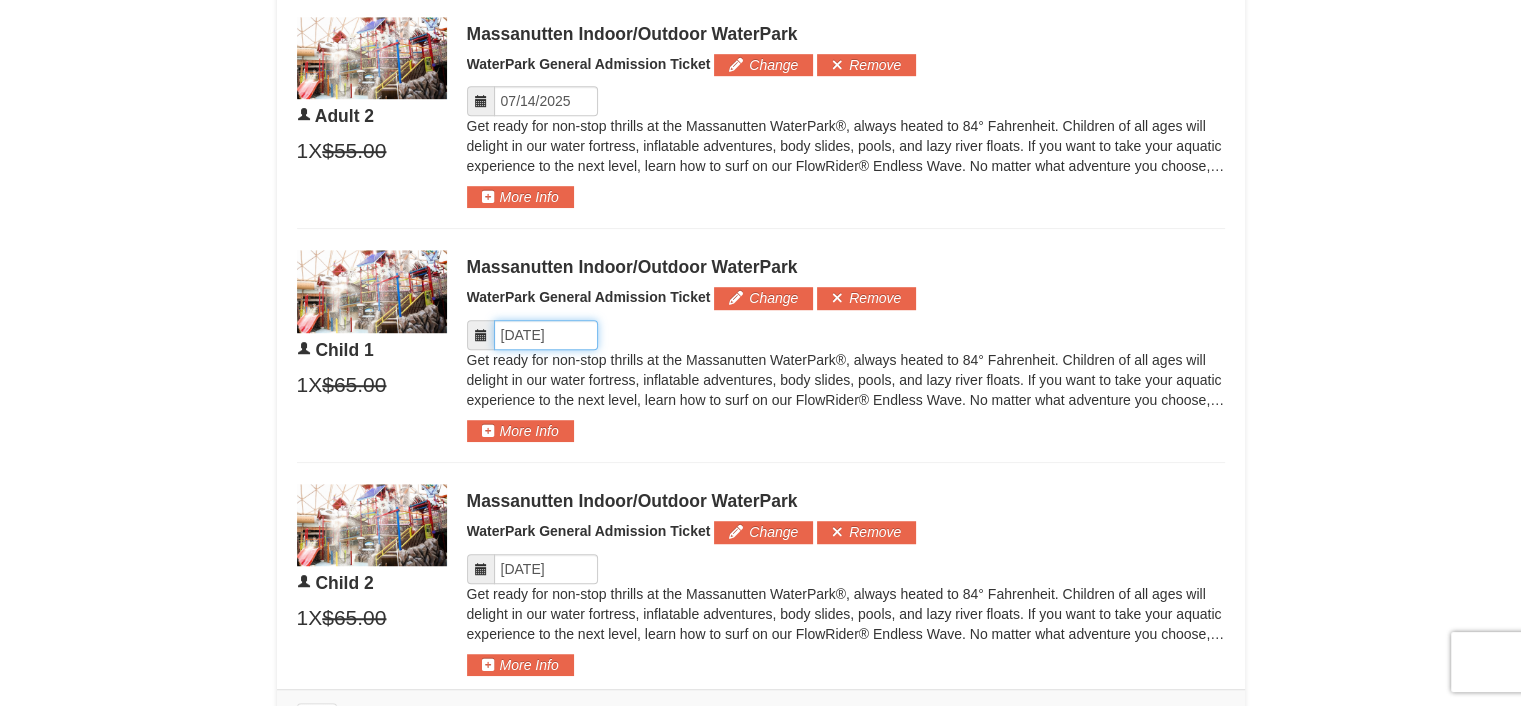 click on "Please format dates MM/DD/YYYY" at bounding box center [546, 335] 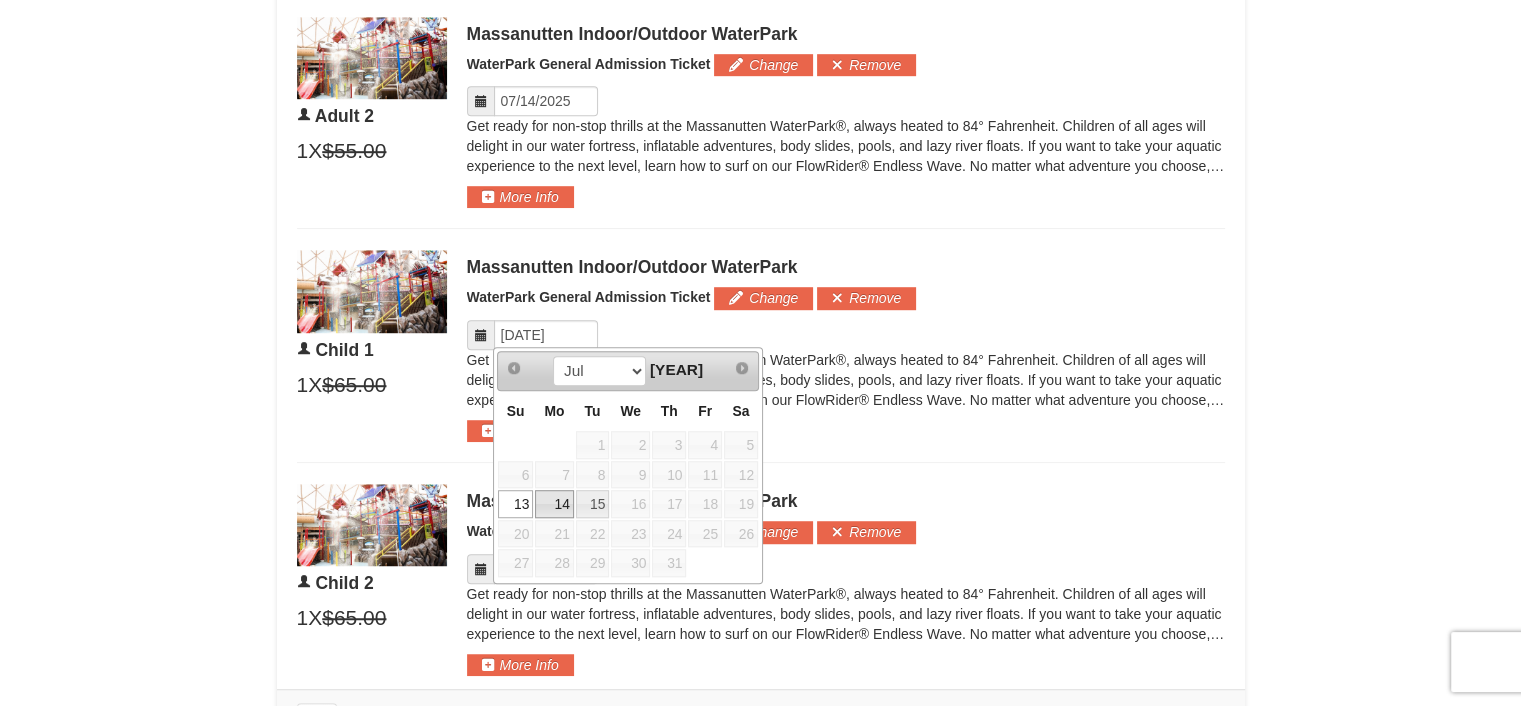 click on "14" at bounding box center [554, 504] 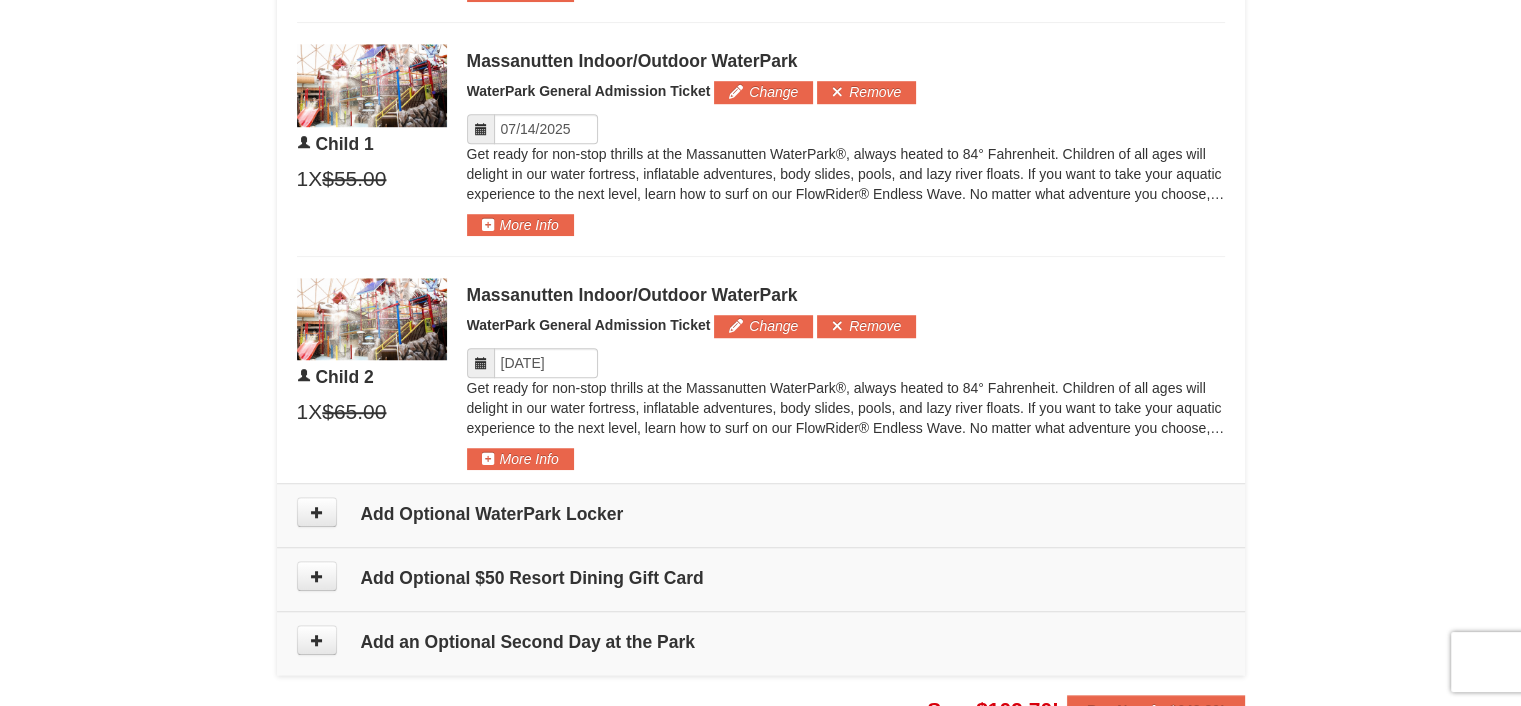 scroll, scrollTop: 1571, scrollLeft: 0, axis: vertical 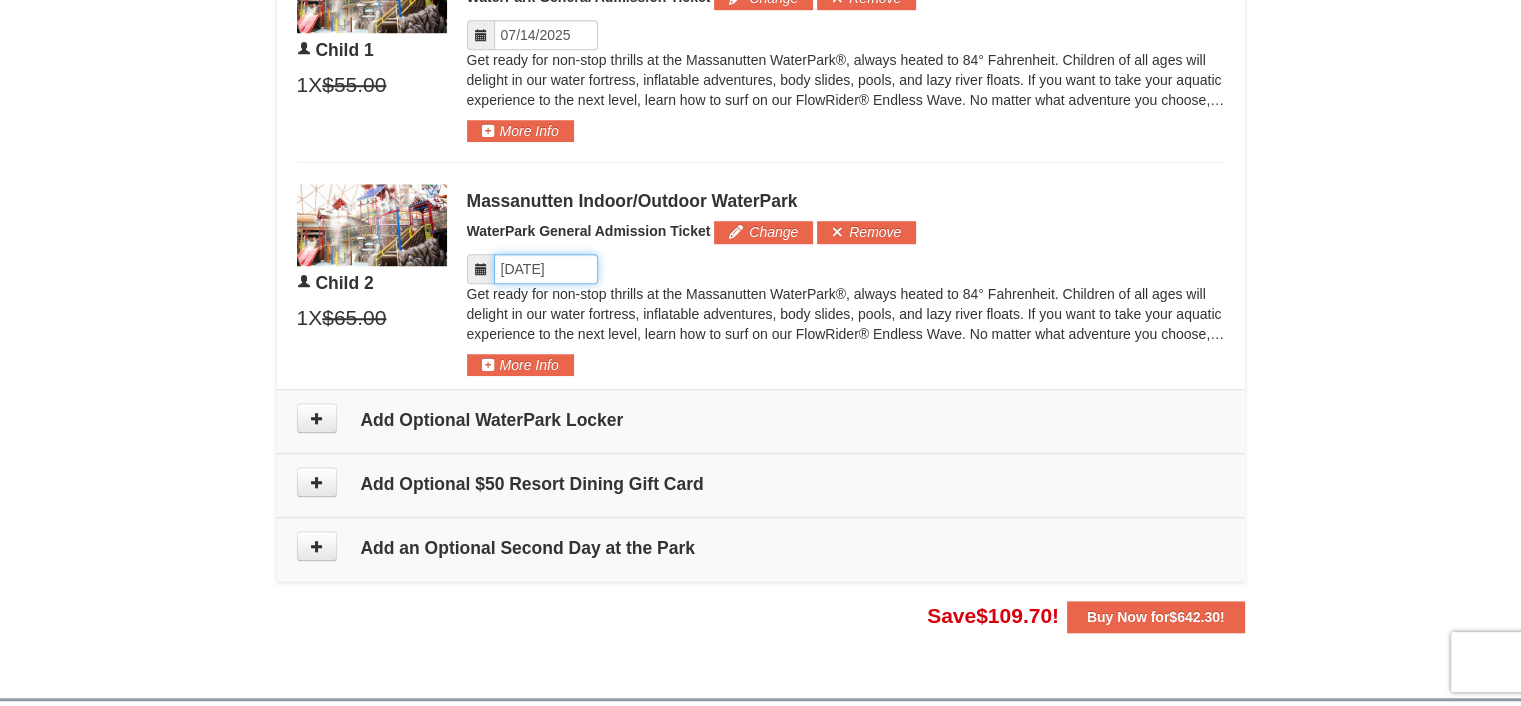 click on "Please format dates MM/DD/YYYY" at bounding box center [546, 269] 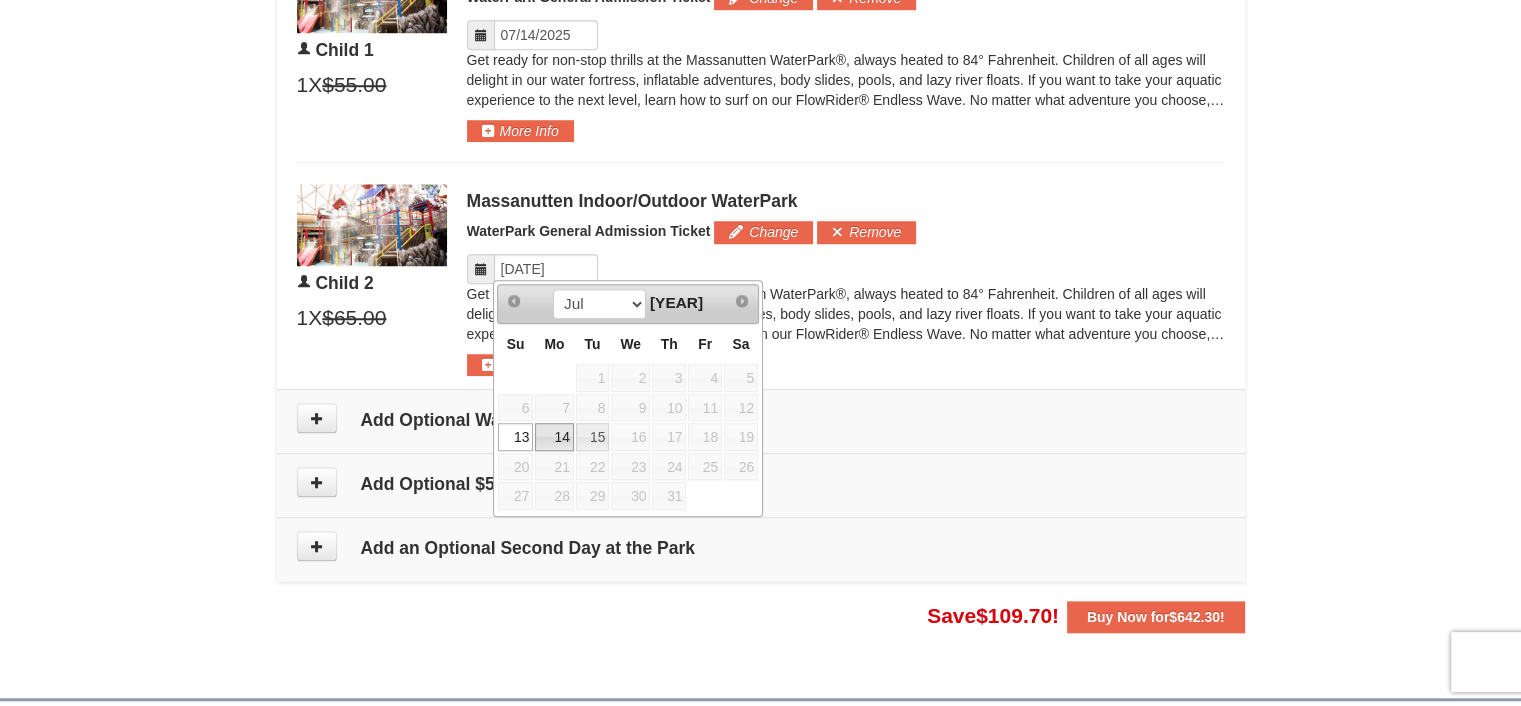 click on "14" at bounding box center (554, 437) 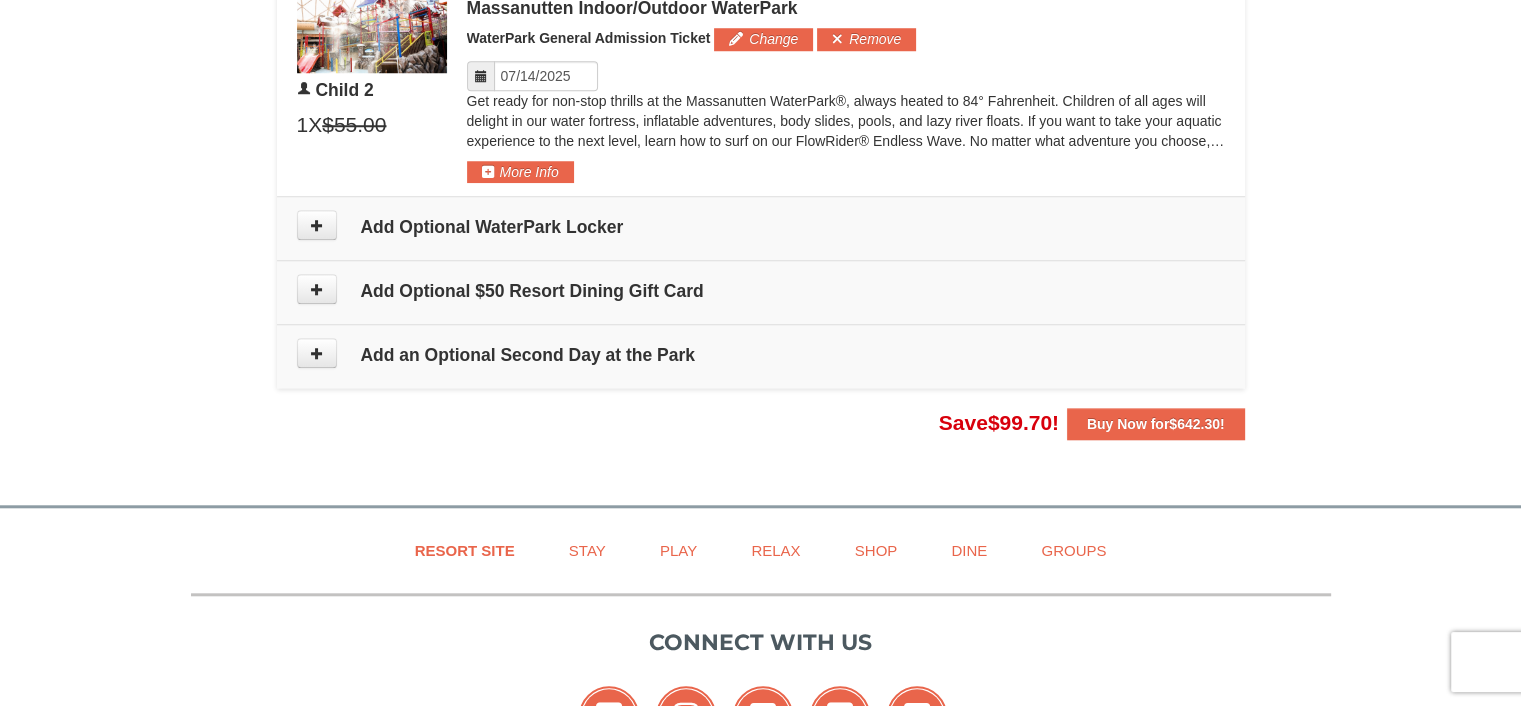 scroll, scrollTop: 1771, scrollLeft: 0, axis: vertical 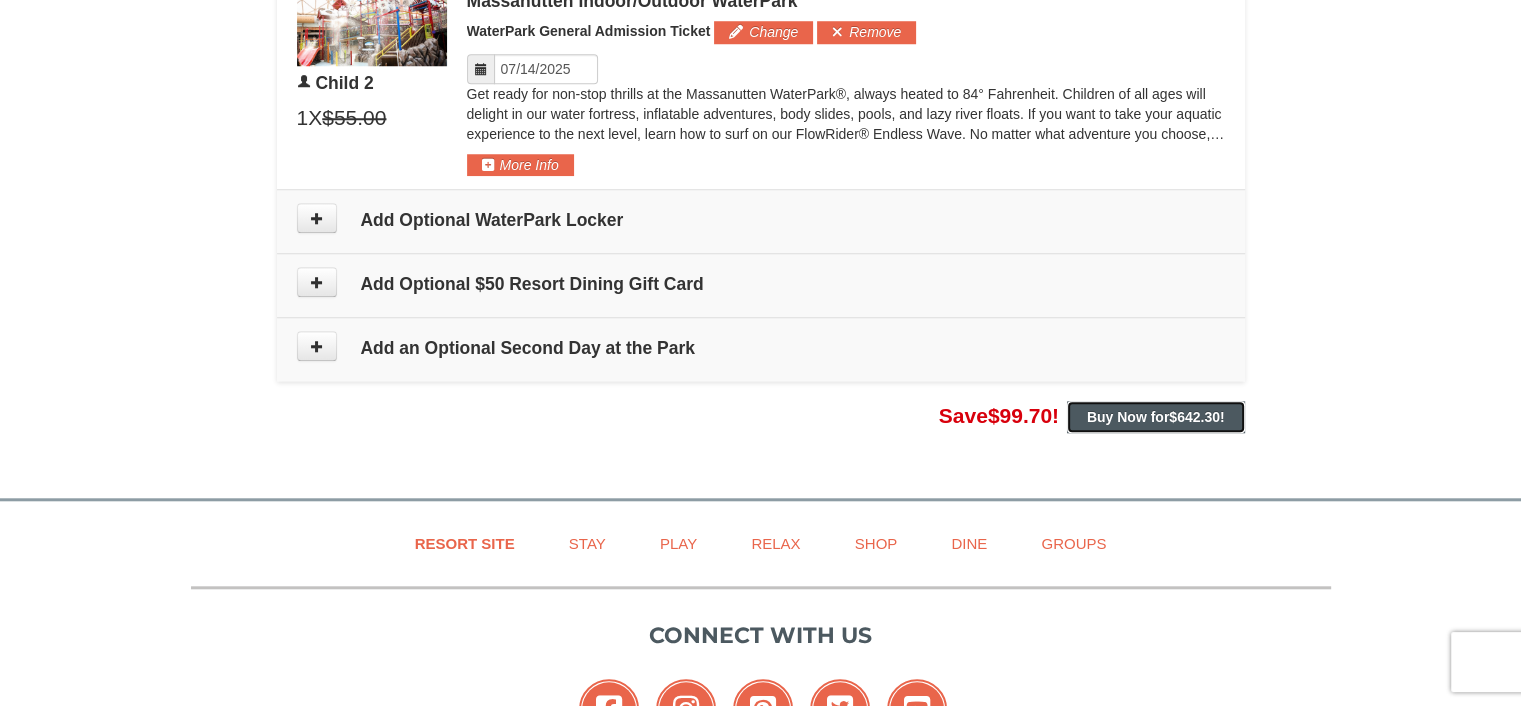 click on "Buy Now for
$642.30 !" at bounding box center (1156, 417) 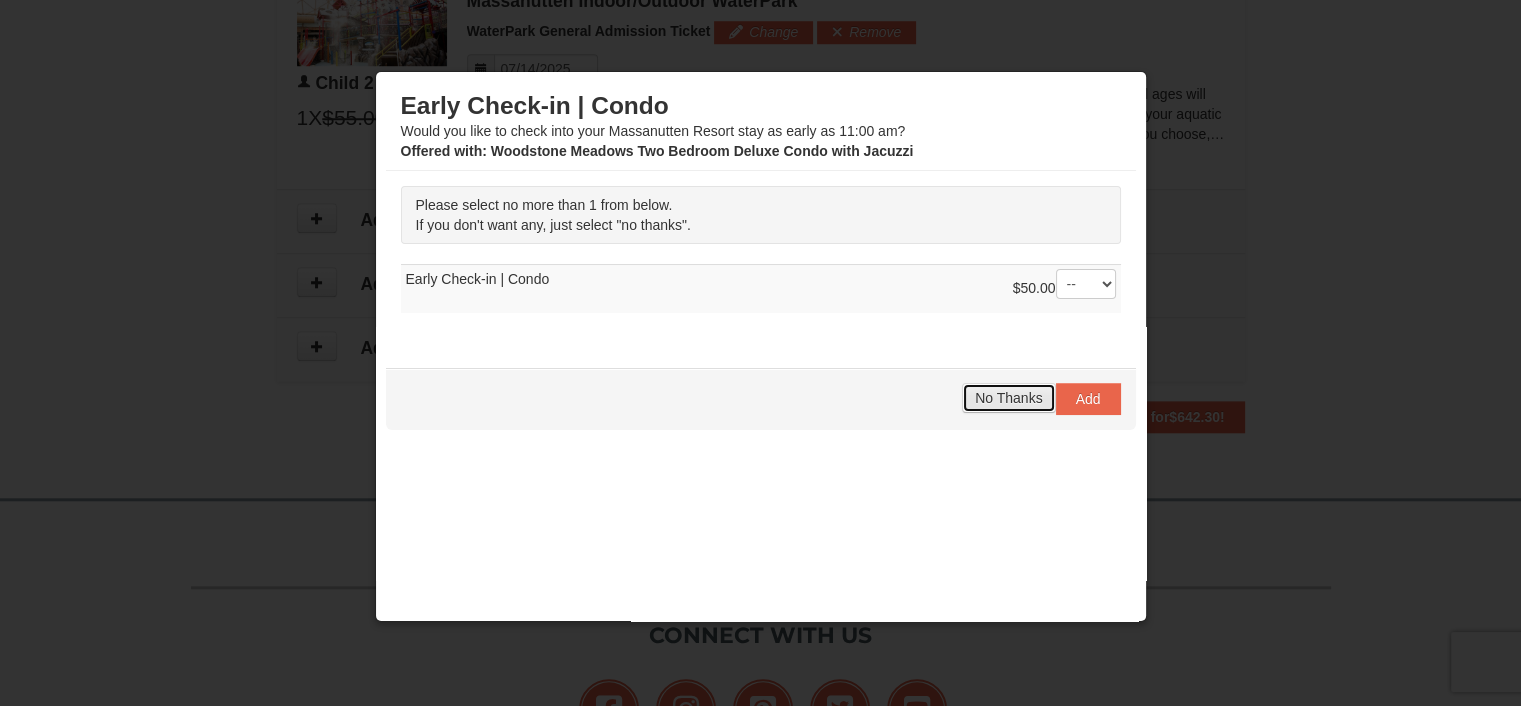 click on "No Thanks" at bounding box center [1008, 398] 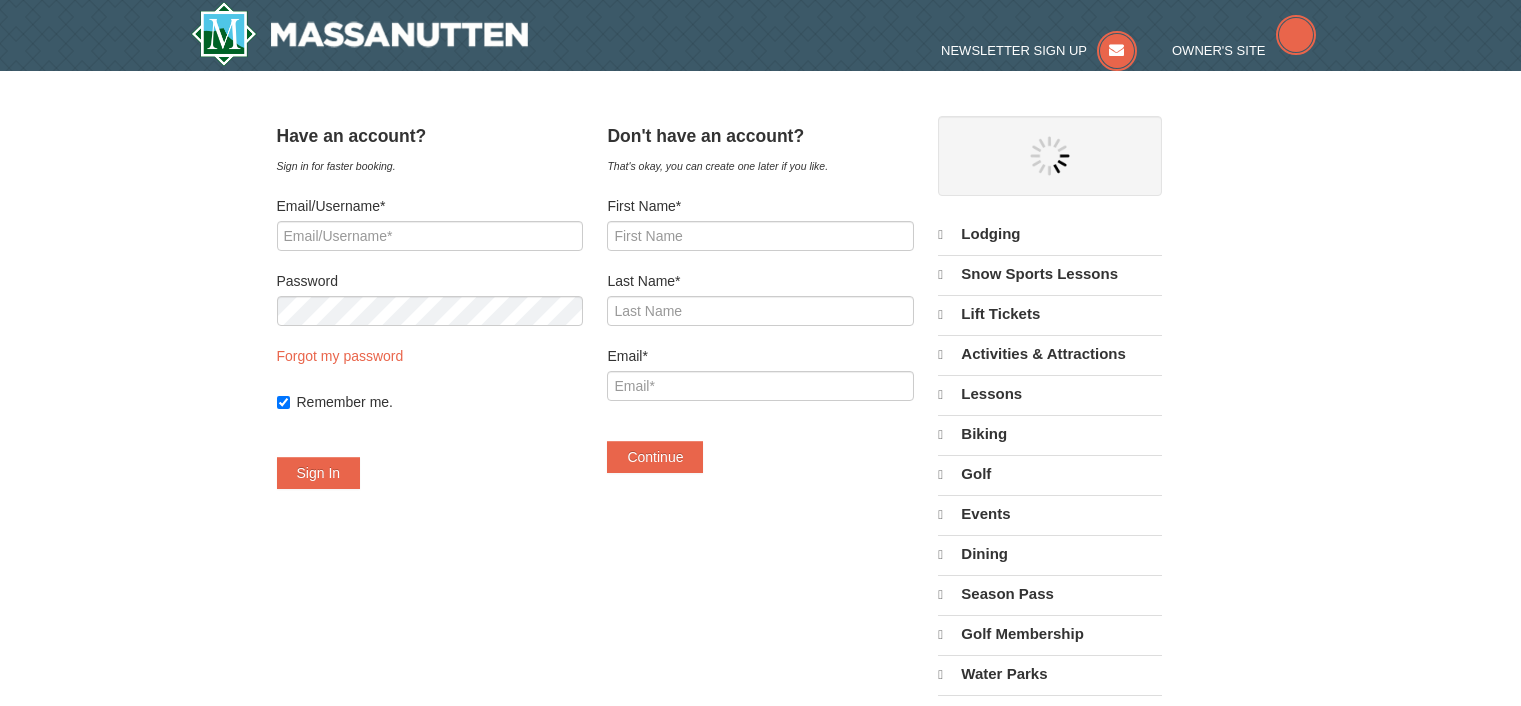 scroll, scrollTop: 0, scrollLeft: 0, axis: both 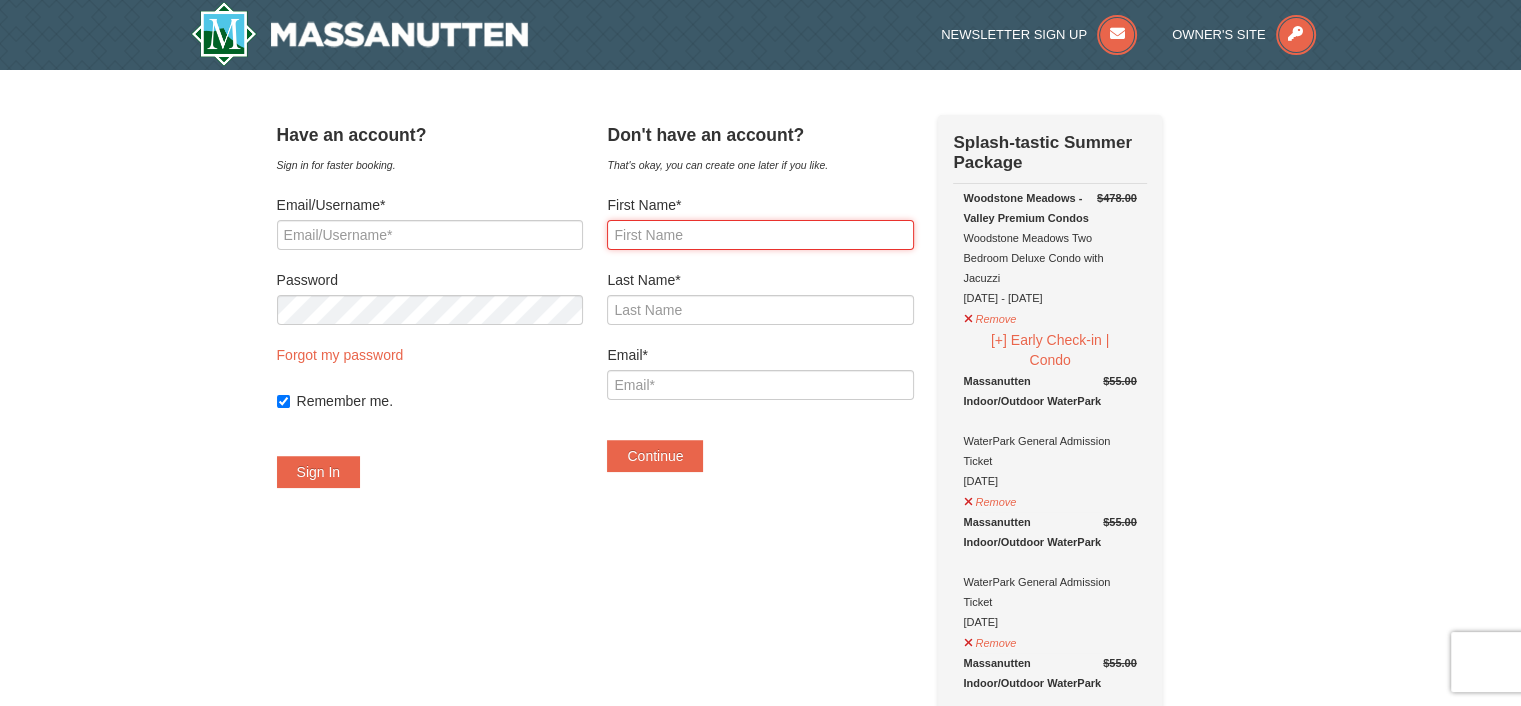 click on "First Name*" at bounding box center (760, 235) 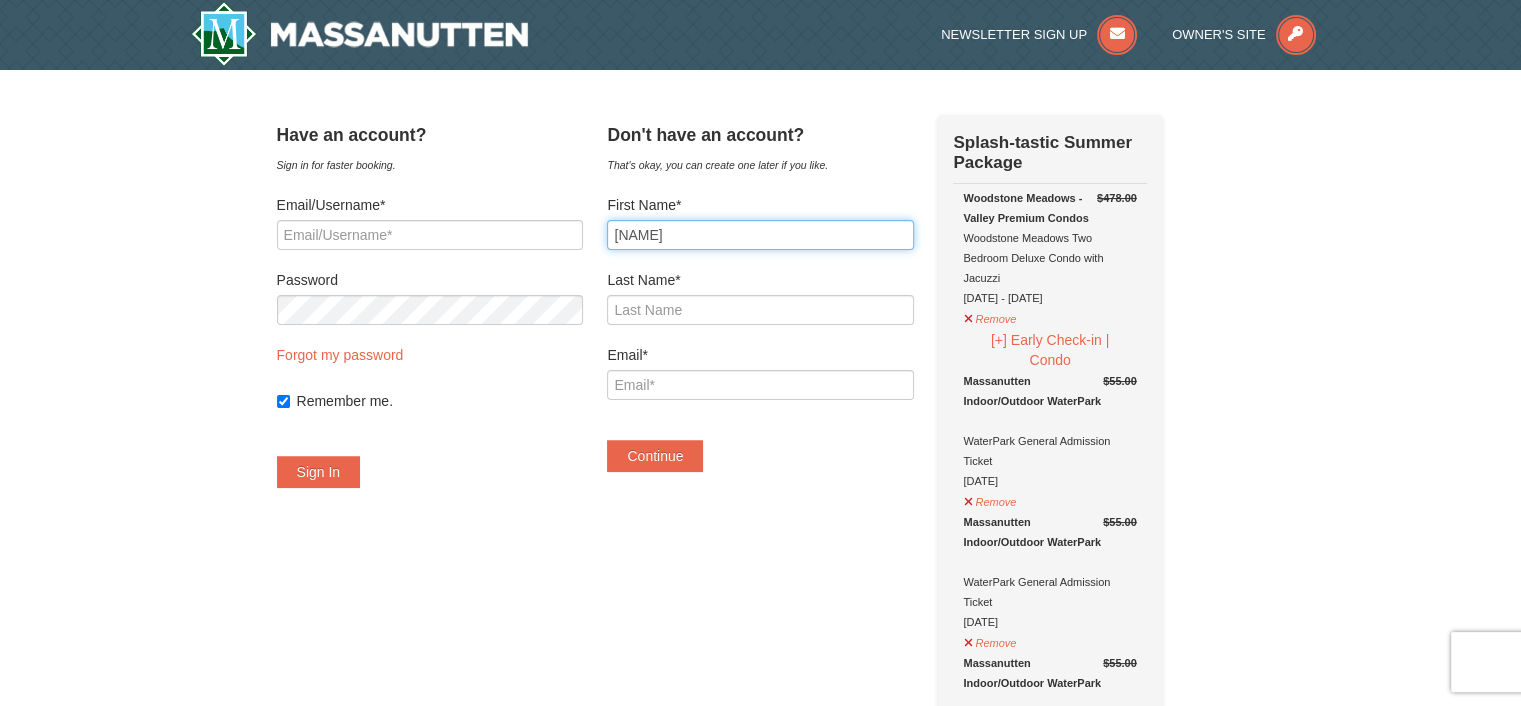 type on "Cathy" 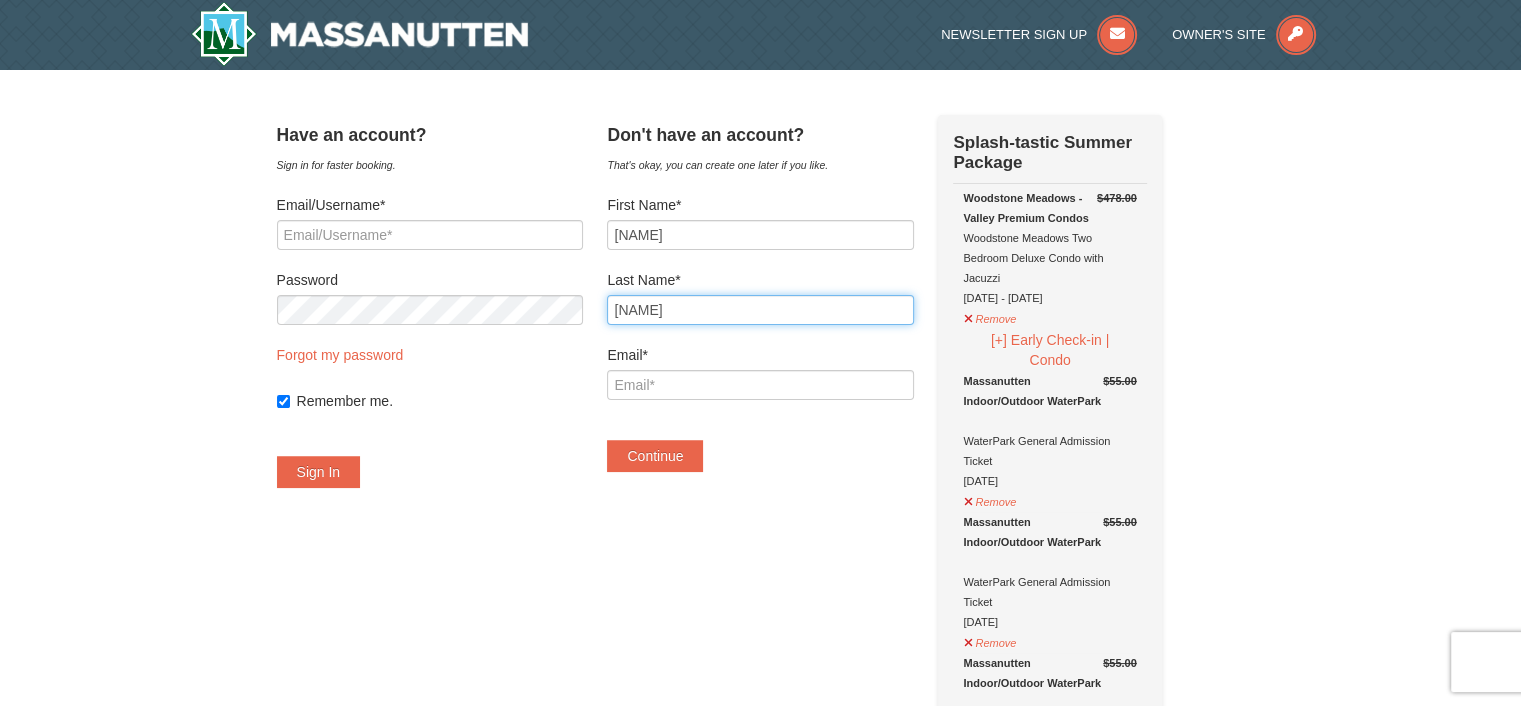 type on "Lapid" 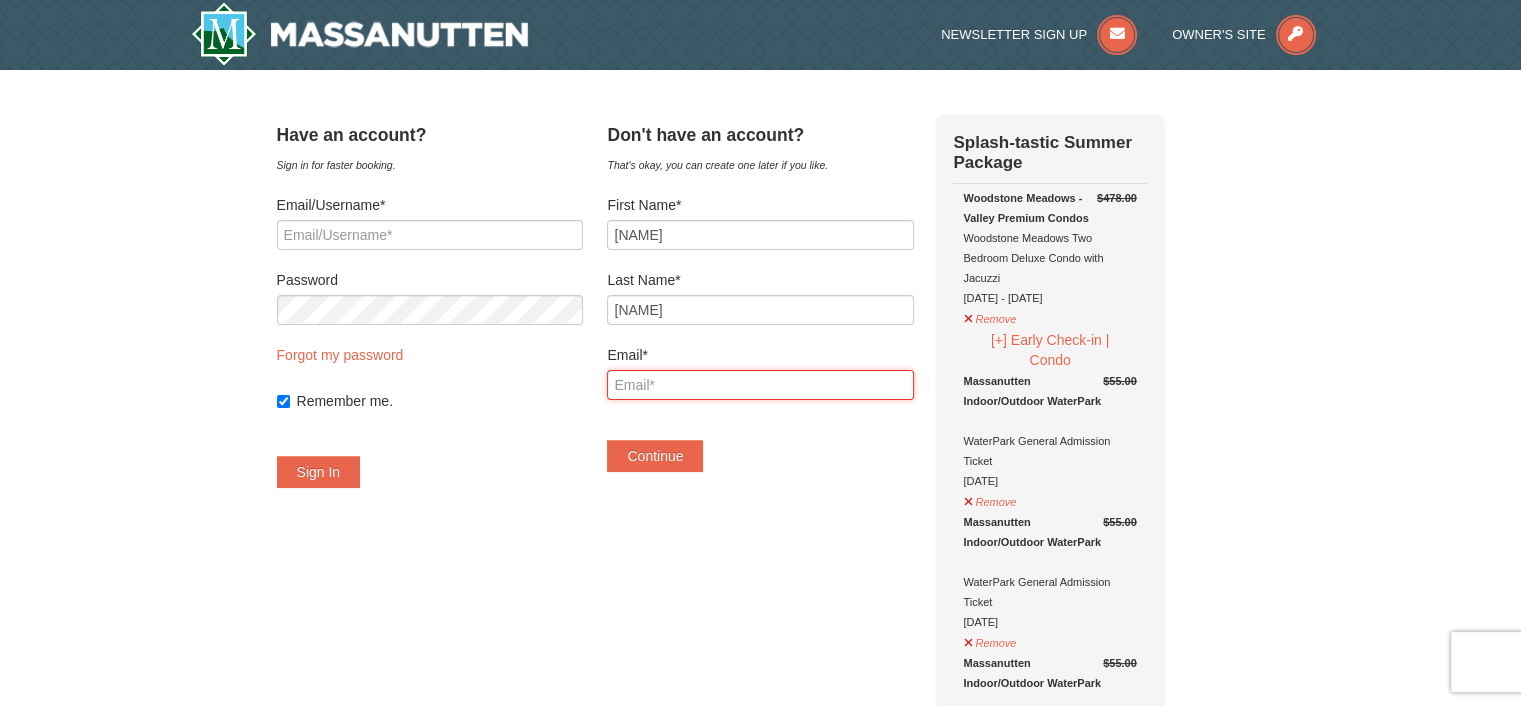 click on "Email*" at bounding box center [760, 385] 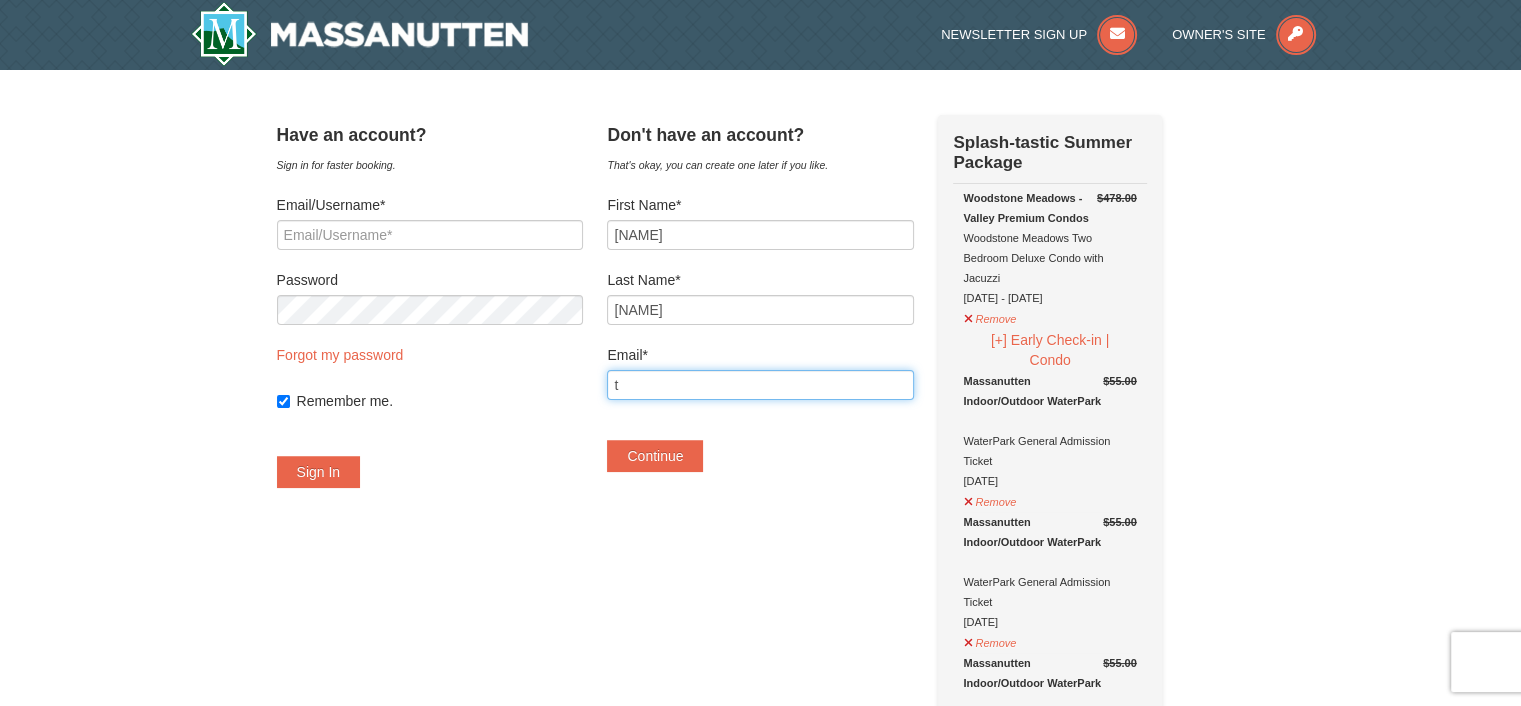 type on "twinstar76@hotmail.com" 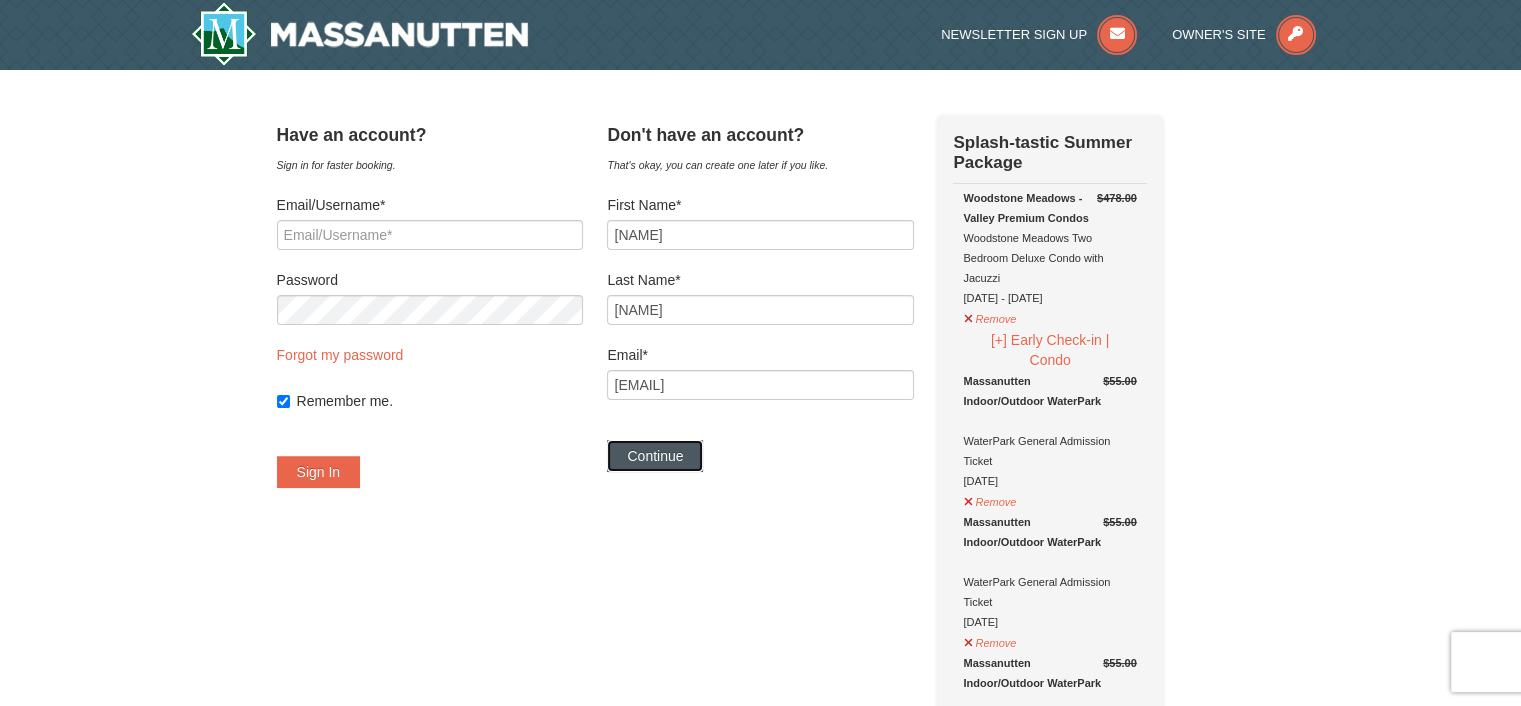 click on "Continue" at bounding box center [655, 456] 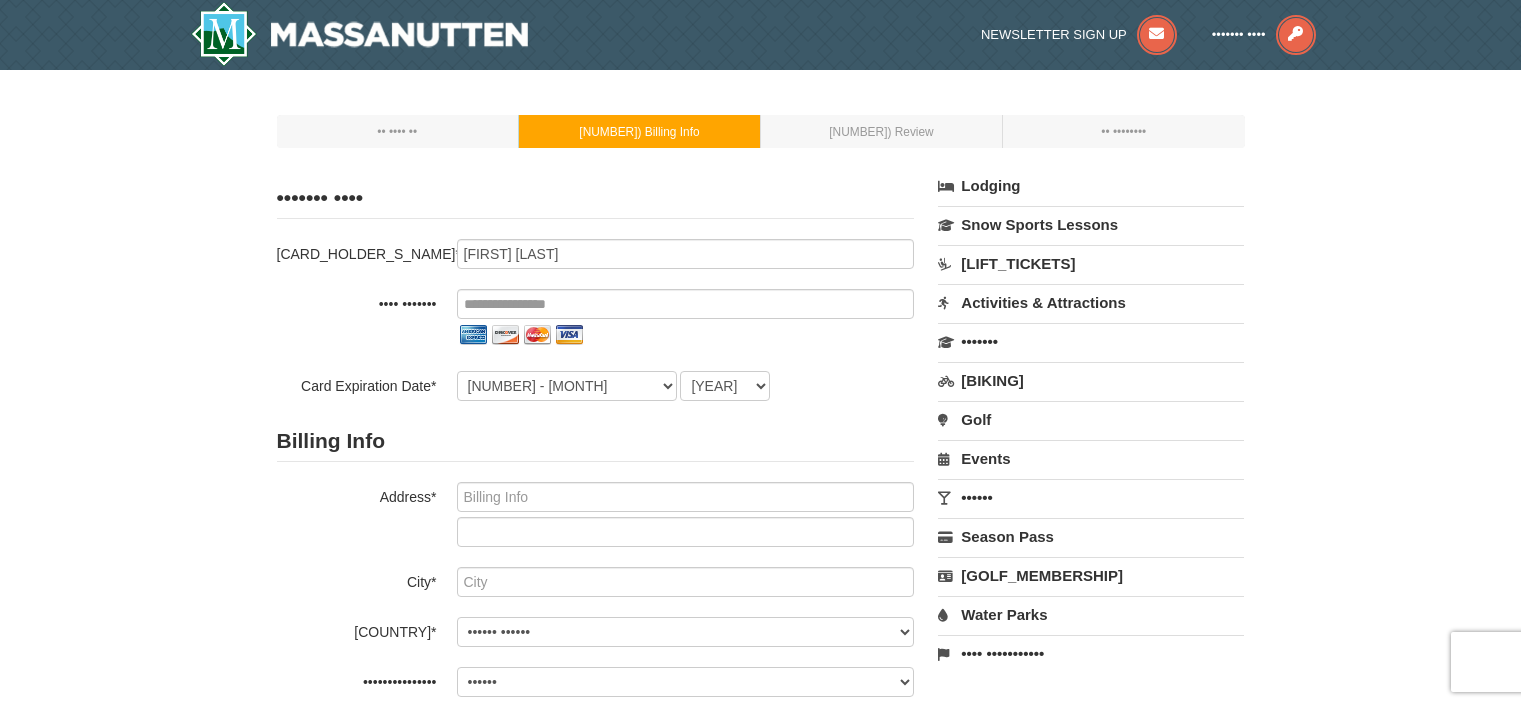 scroll, scrollTop: 0, scrollLeft: 0, axis: both 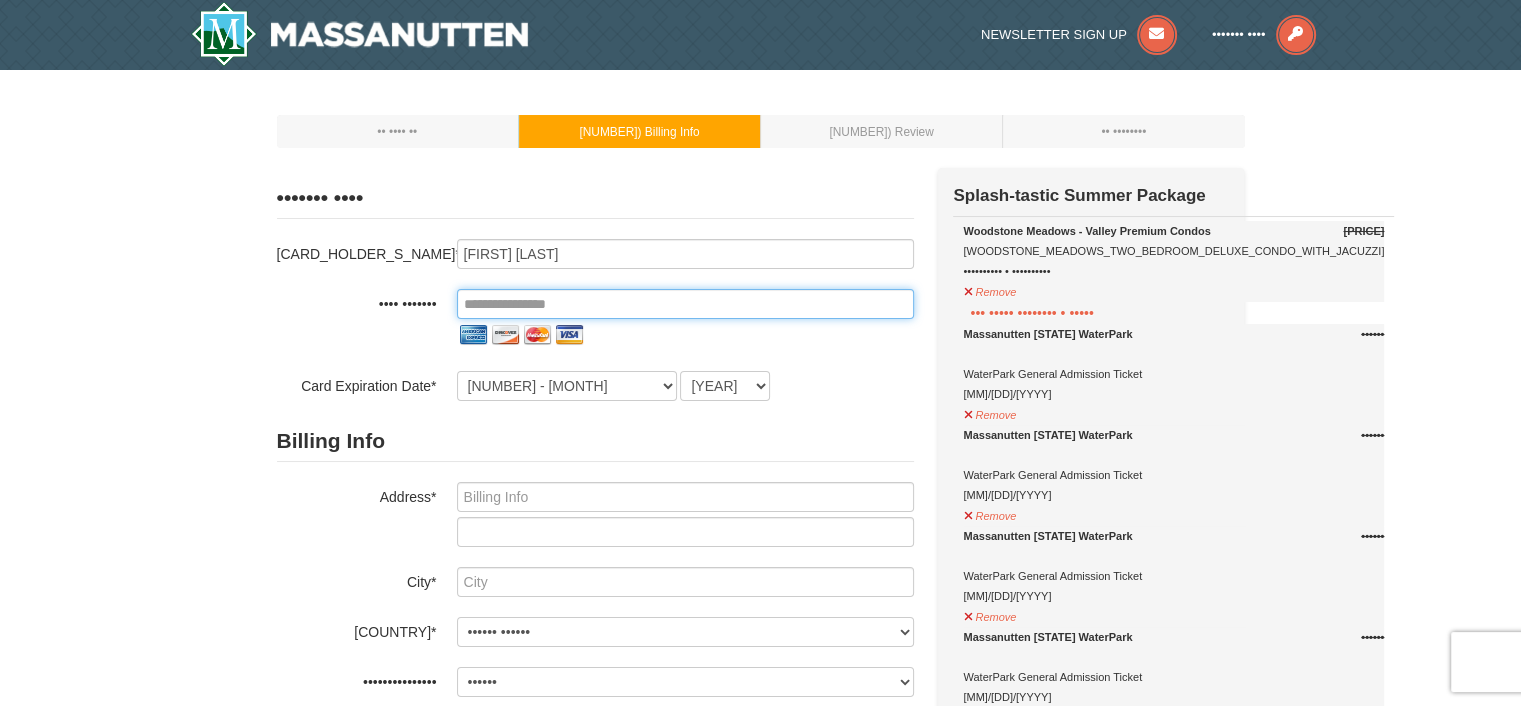 click at bounding box center (685, 304) 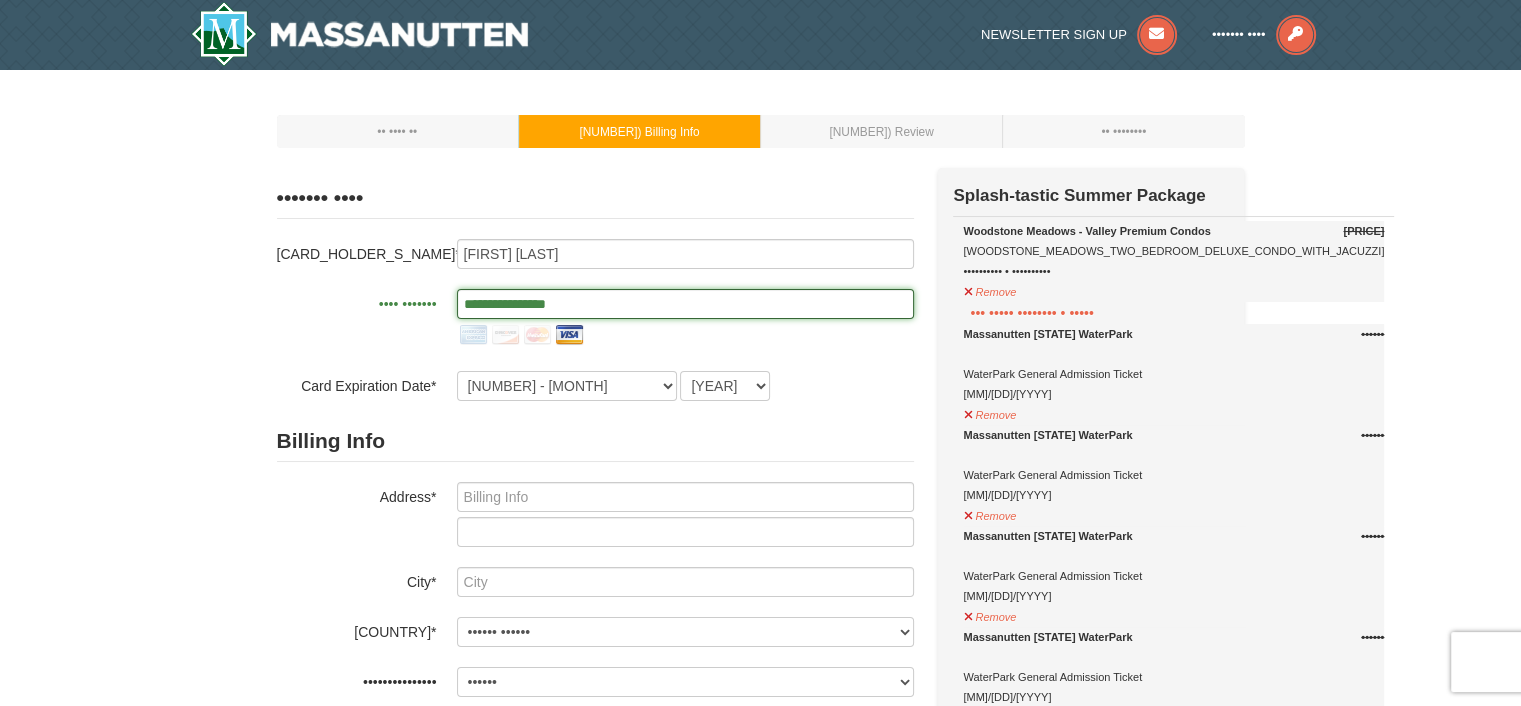 type on "••••••••••••••••" 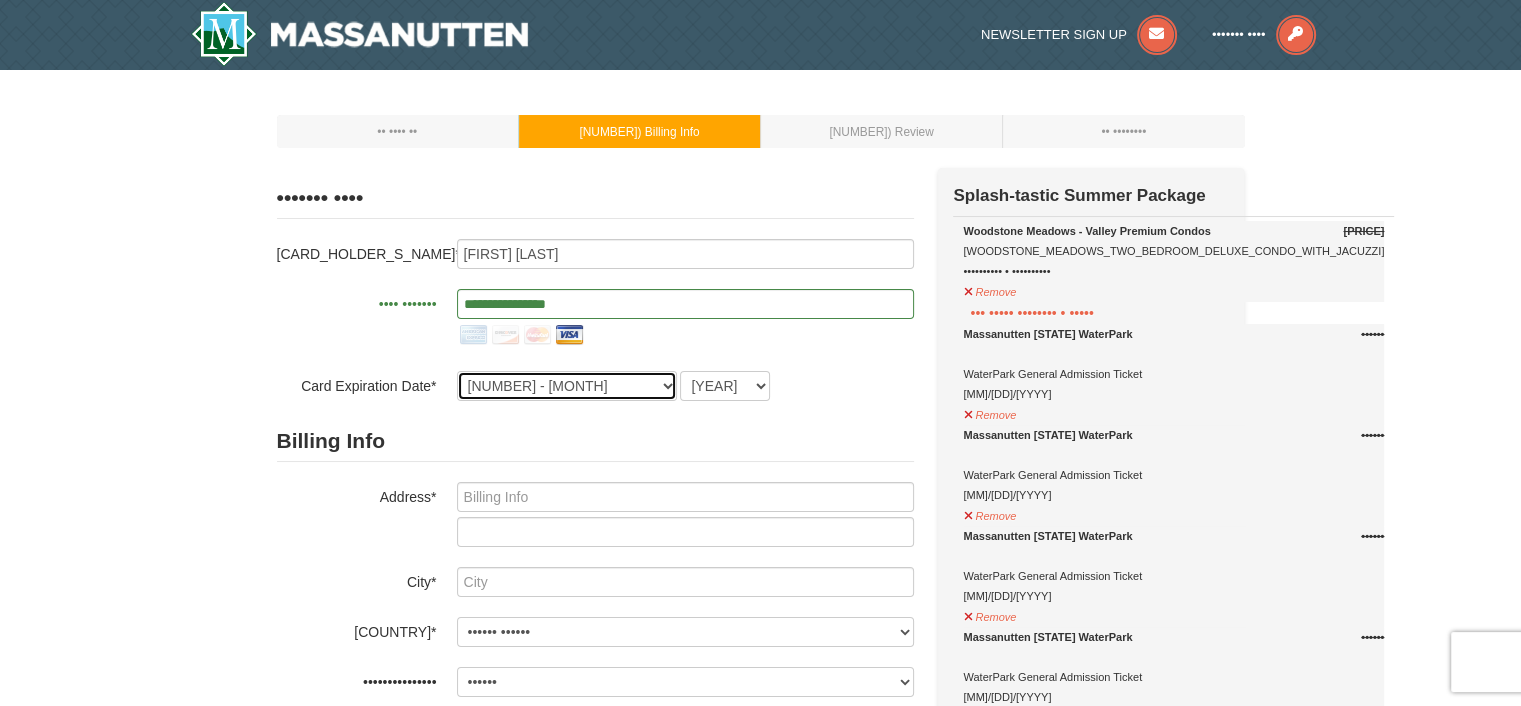 click on "• • ••••••• • • •••••••• • • ••••• • • ••••• • • ••• • • •••• • • •••• • • •••••• • • ••••••••• •• • ••••••• •• • •••••••• •• • ••••••••" at bounding box center (567, 386) 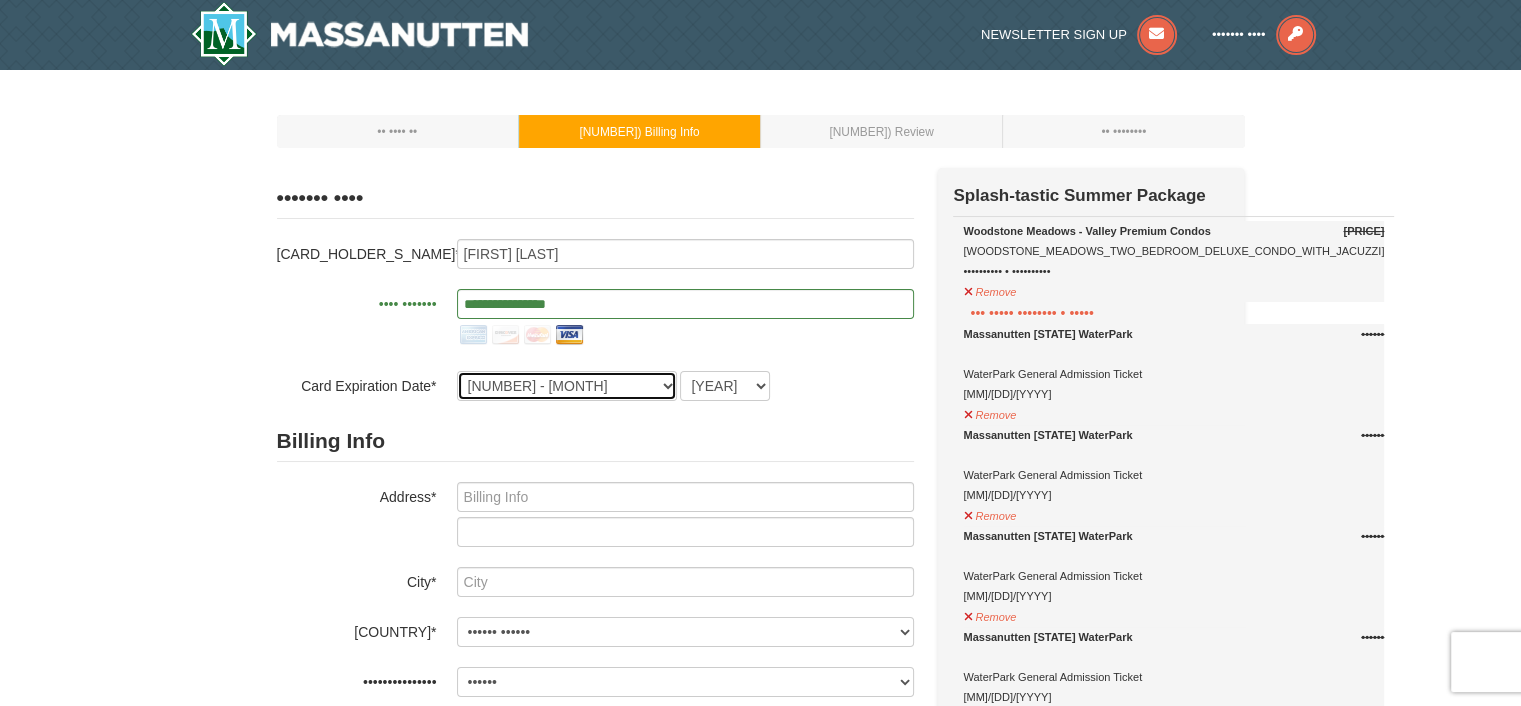 click on "• • ••••••• • • •••••••• • • ••••• • • ••••• • • ••• • • •••• • • •••• • • •••••• • • ••••••••• •• • ••••••• •• • •••••••• •• • ••••••••" at bounding box center (567, 386) 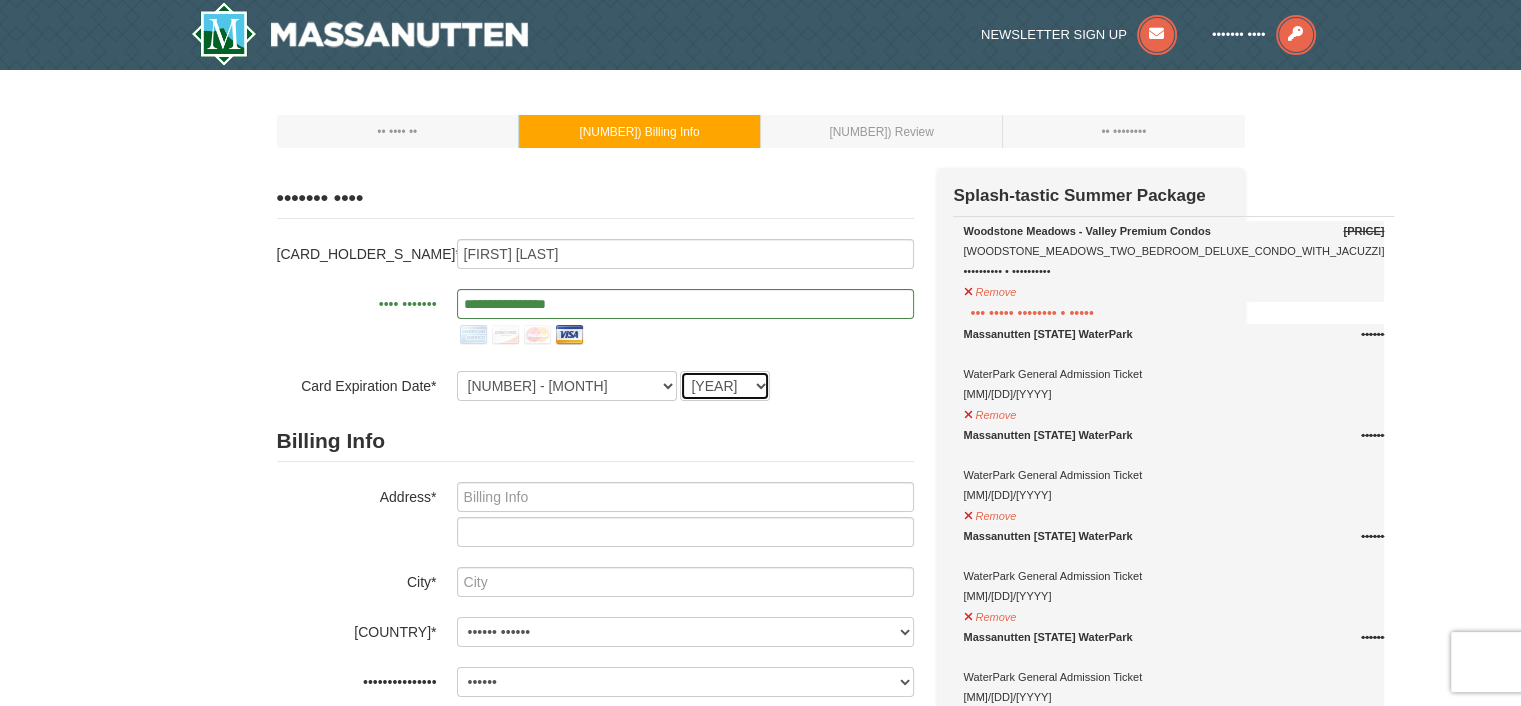 click on "[YEAR] [YEAR] [YEAR] [YEAR] [YEAR] [YEAR] [YEAR] [YEAR] [YEAR] [YEAR]" at bounding box center [725, 386] 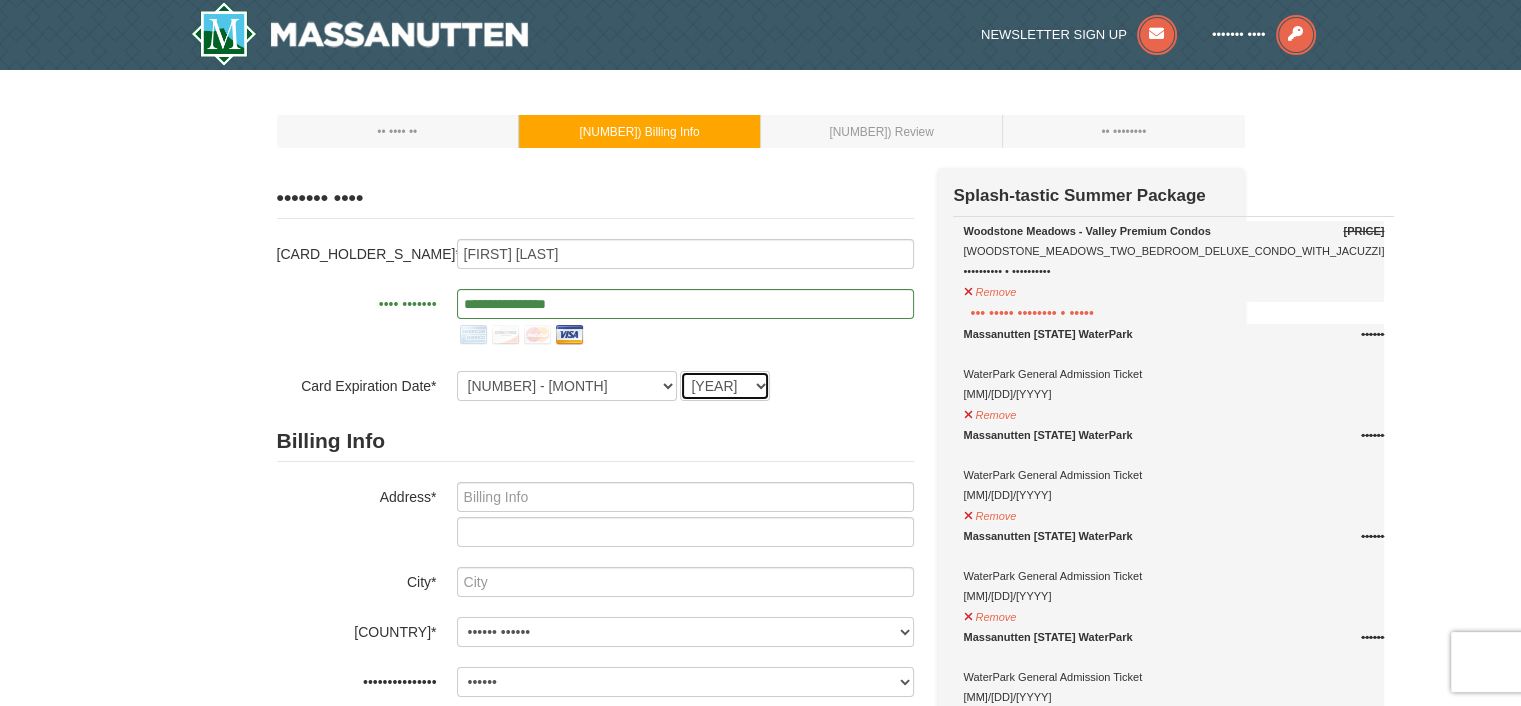 select on "••••" 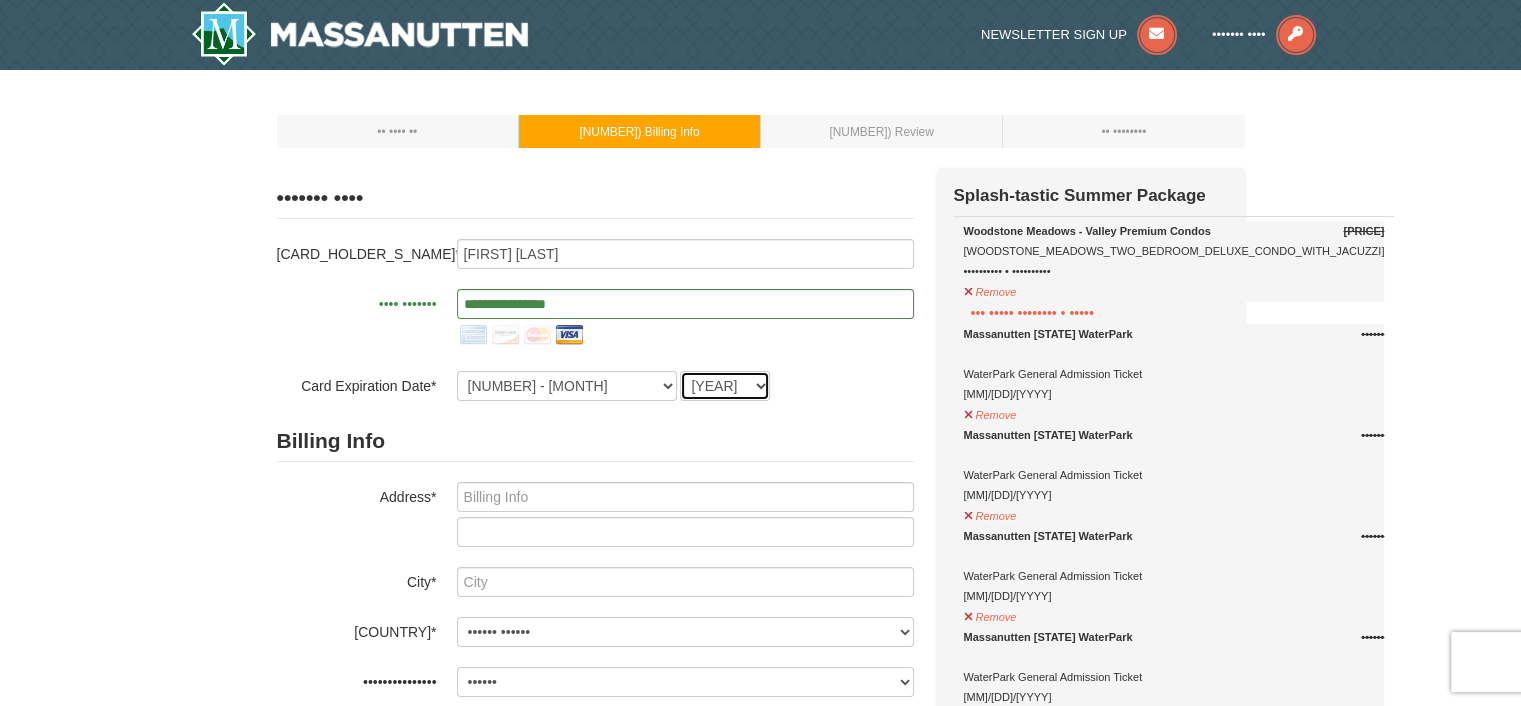 click on "[YEAR] [YEAR] [YEAR] [YEAR] [YEAR] [YEAR] [YEAR] [YEAR] [YEAR] [YEAR]" at bounding box center [725, 386] 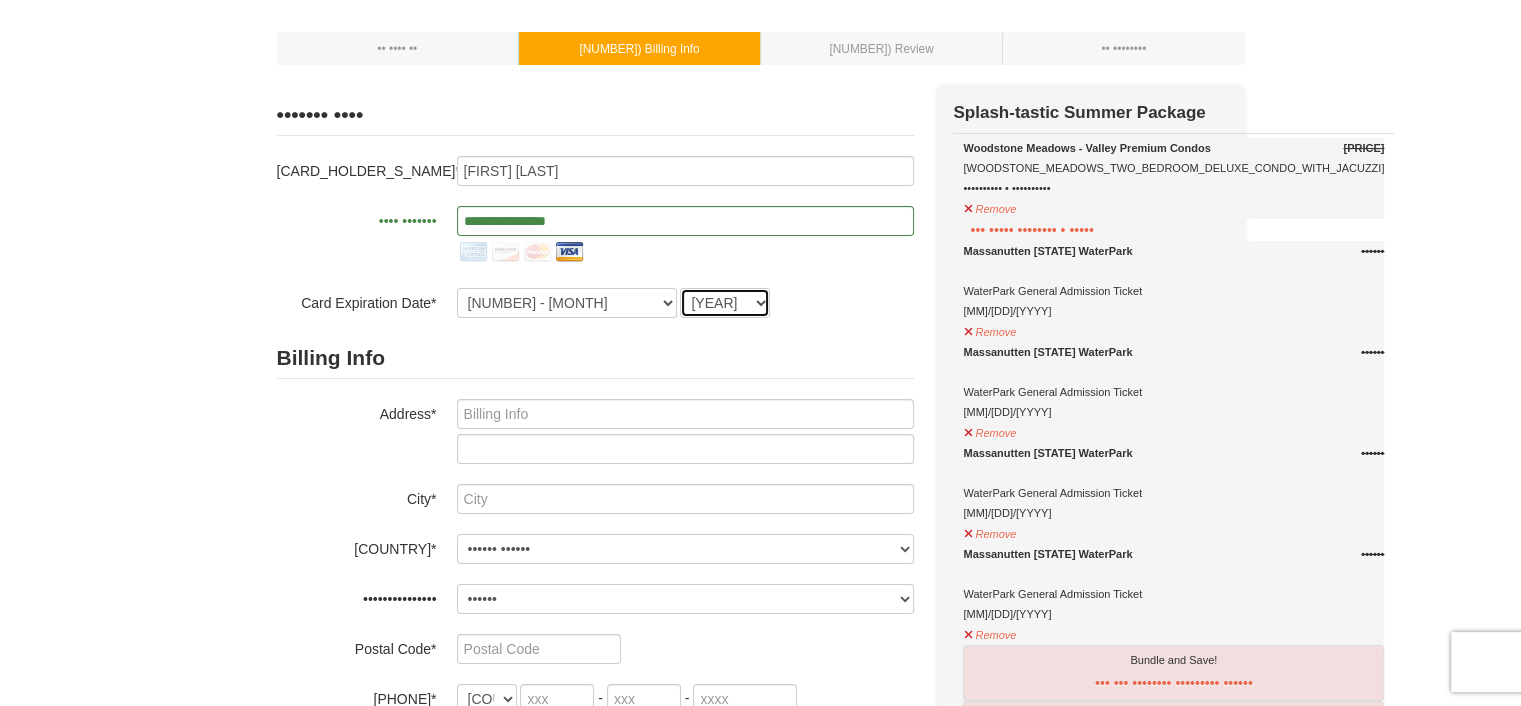 scroll, scrollTop: 200, scrollLeft: 0, axis: vertical 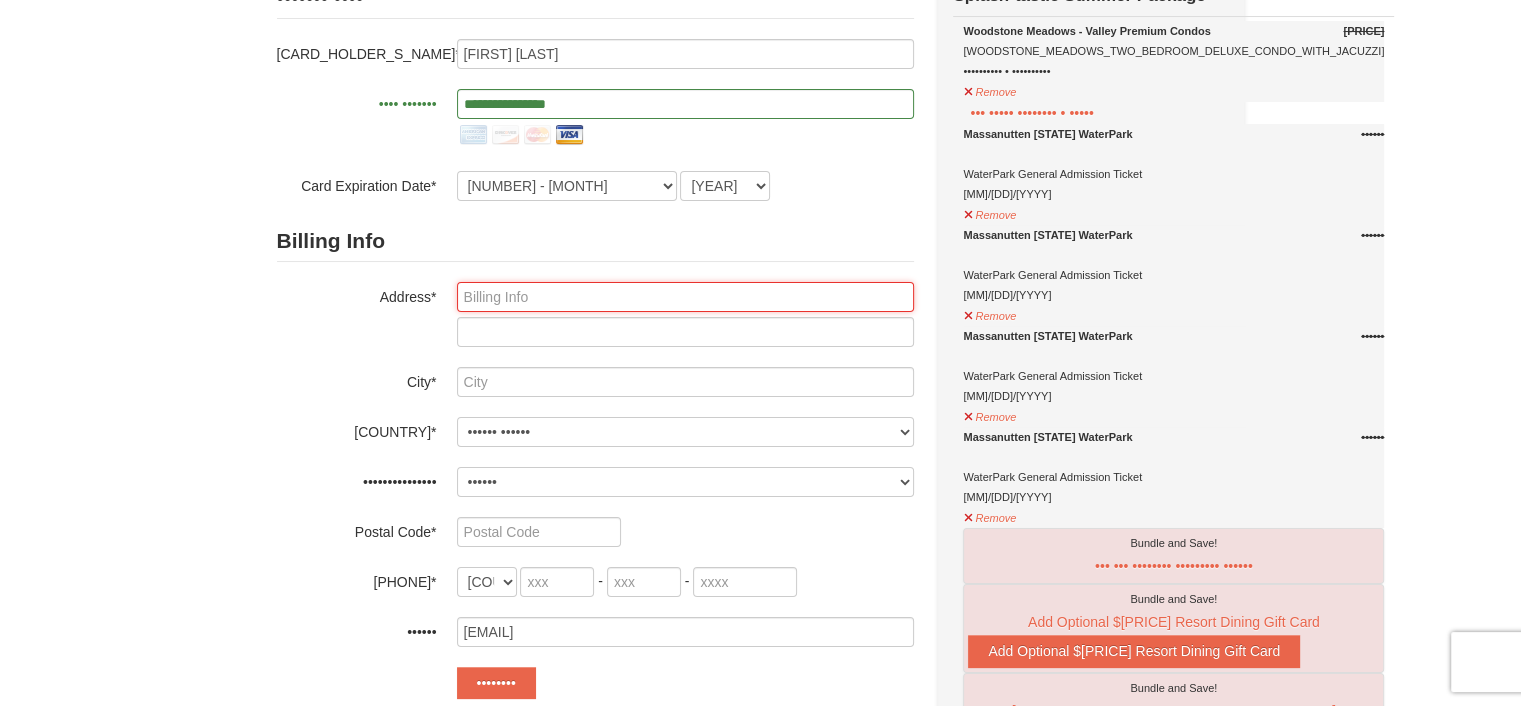 click at bounding box center [685, 297] 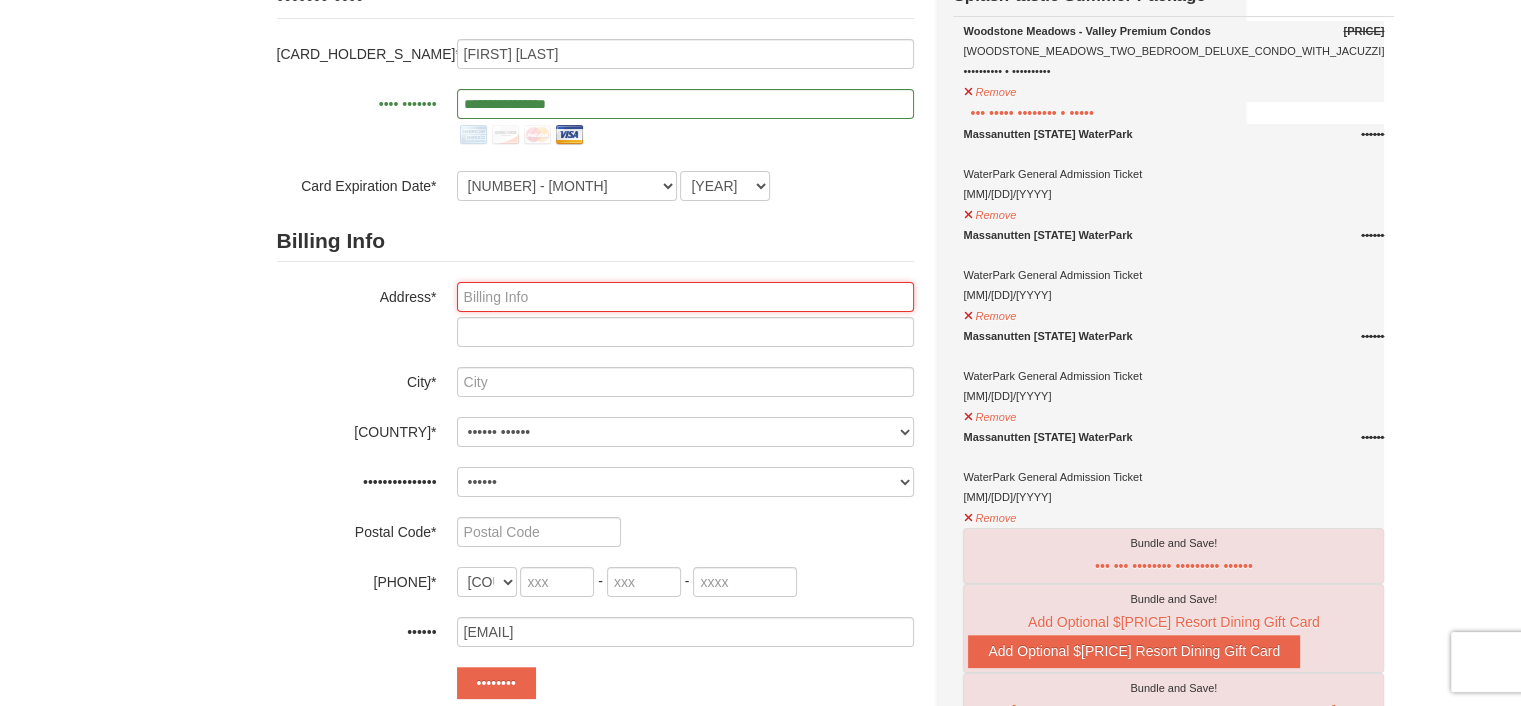 type on "[NUMBER] [STREET_NAME]." 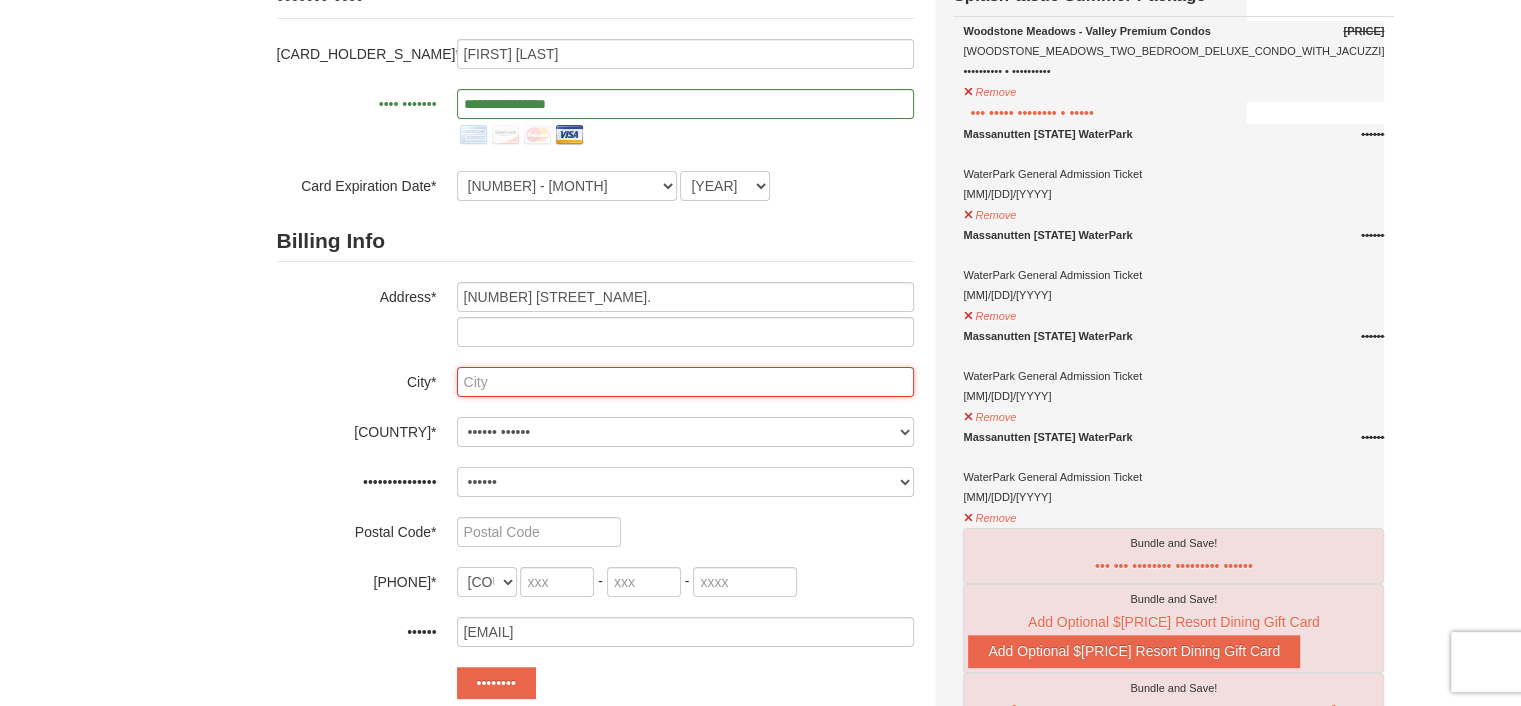 type on "[CITY]" 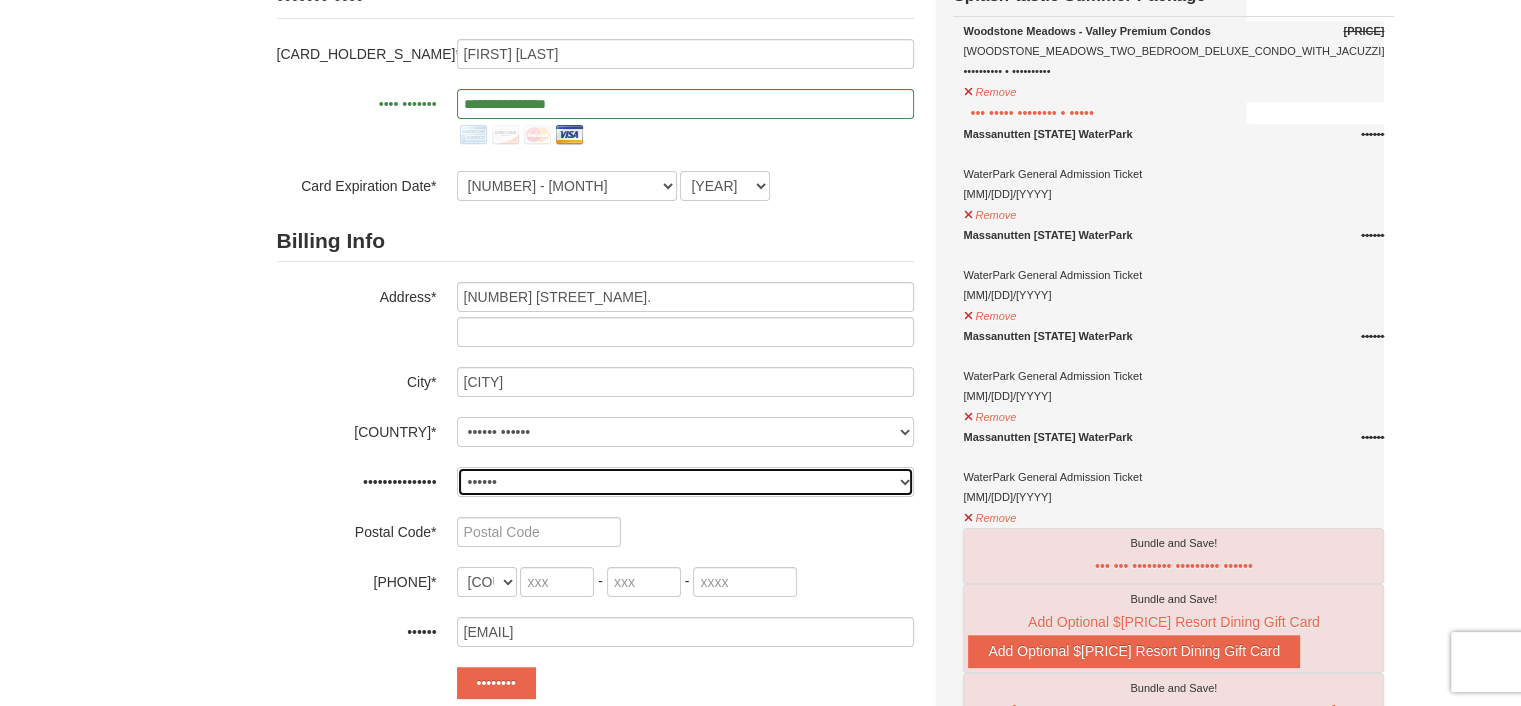 select on "[STATE_ABBR]" 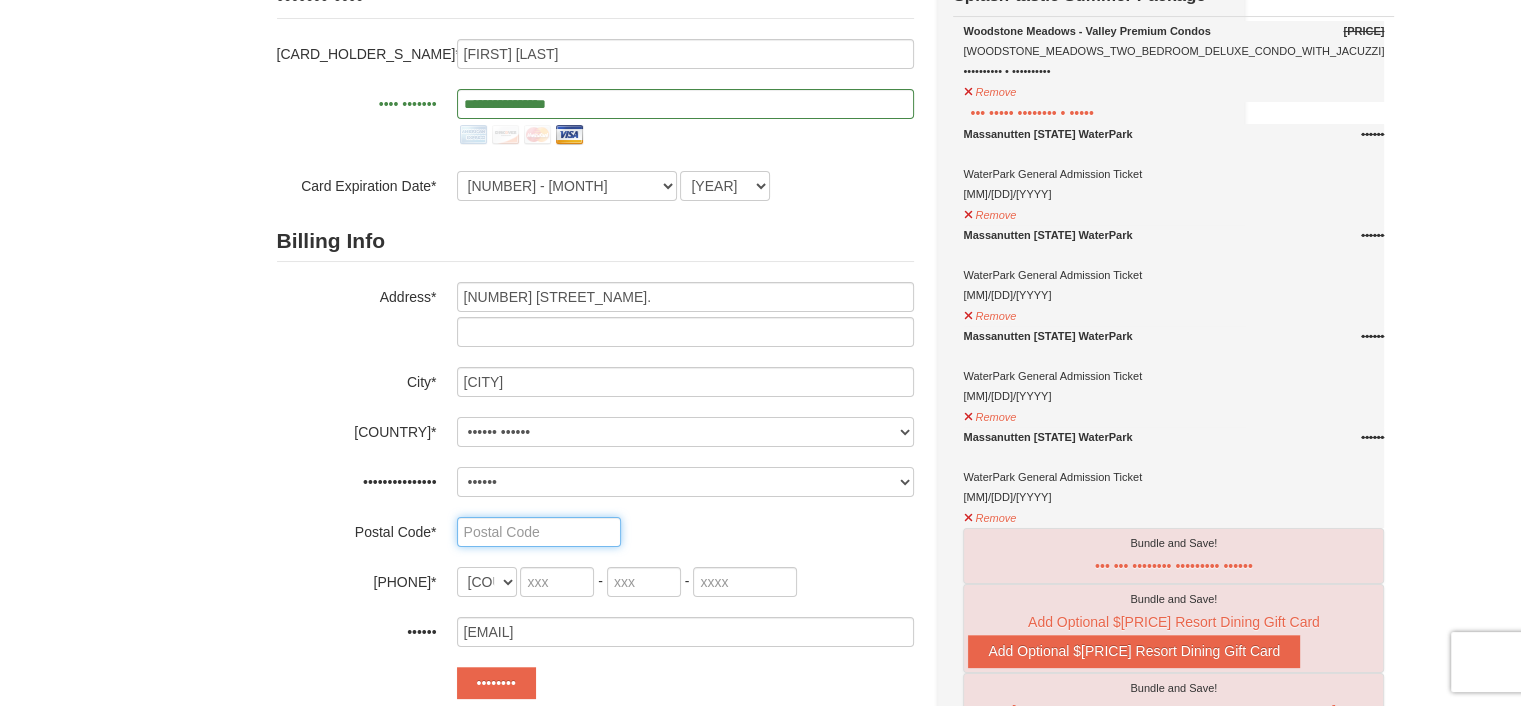 type on "•••••" 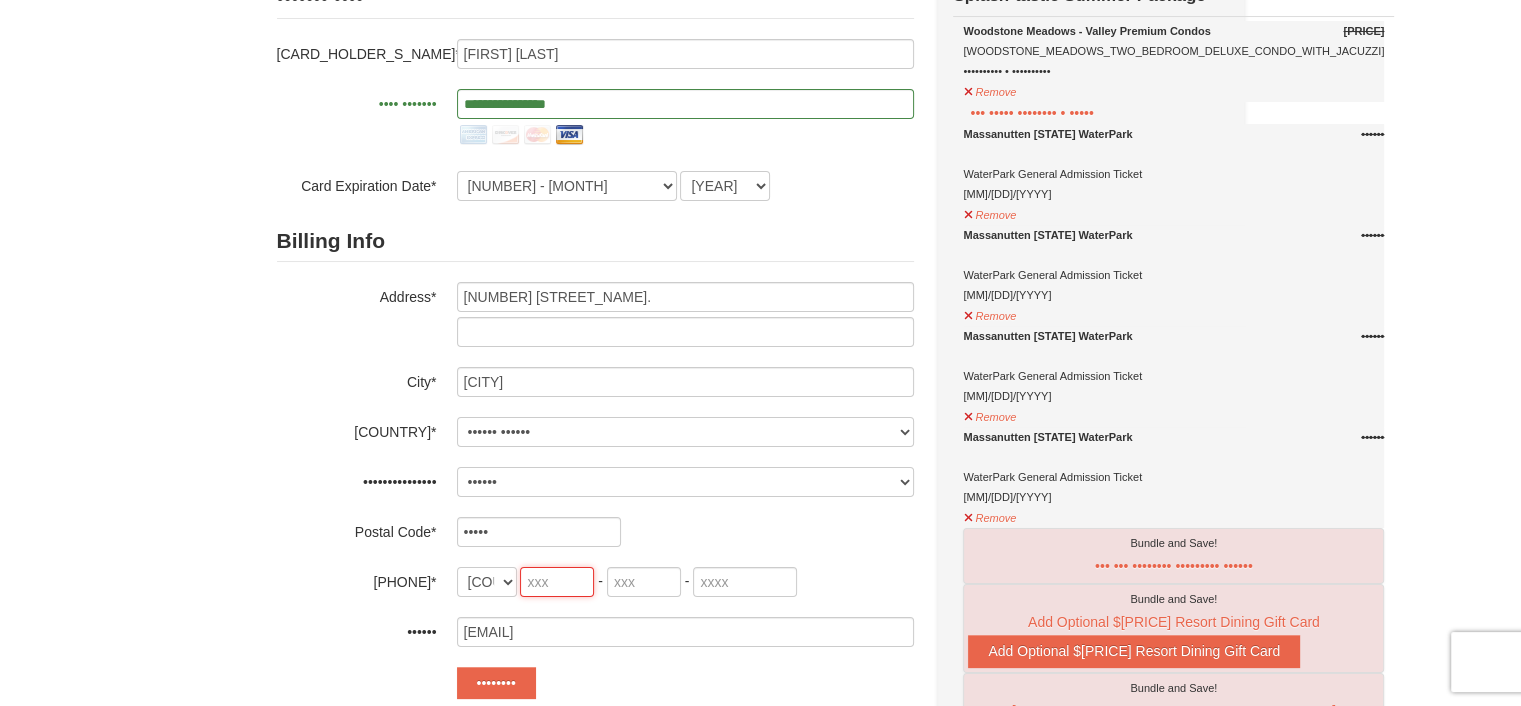 type on "[NUMBER]" 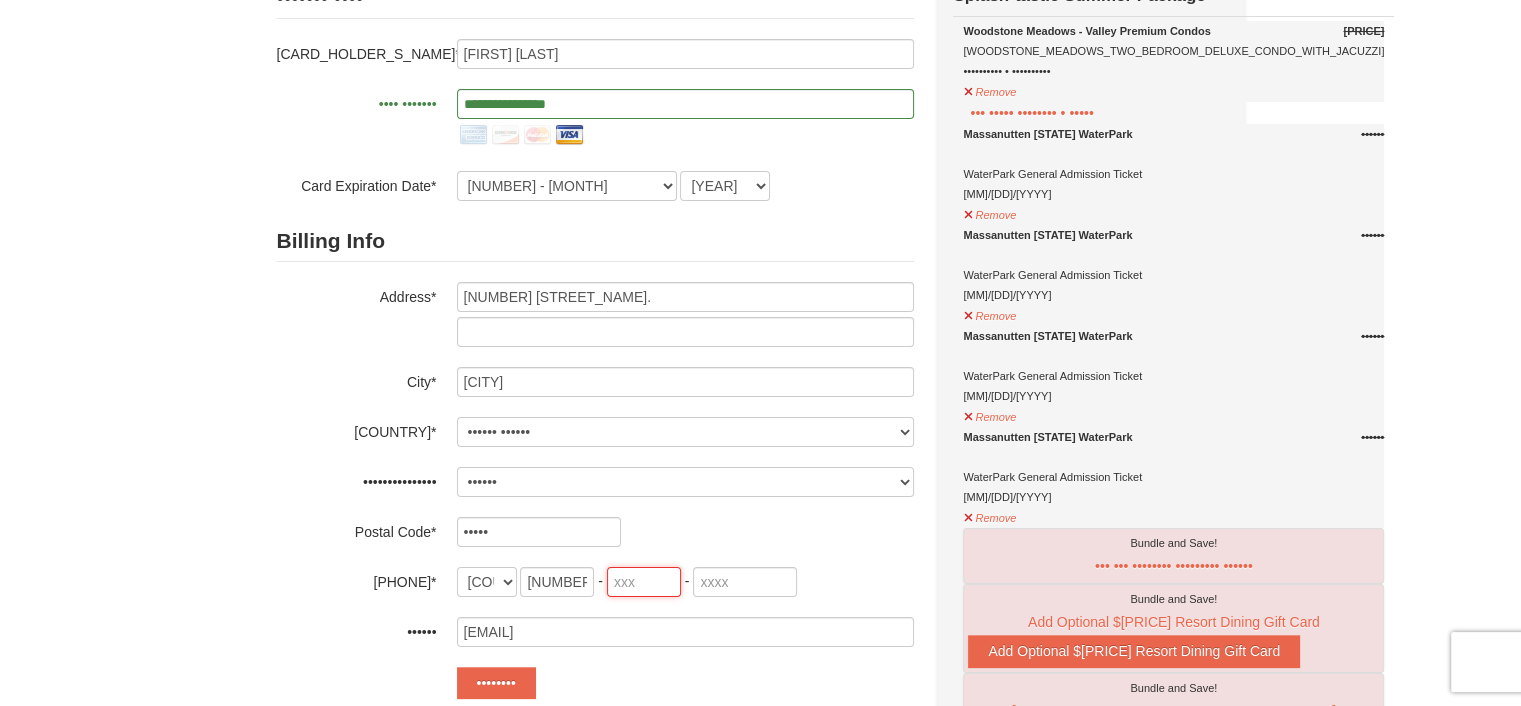 type on "•••" 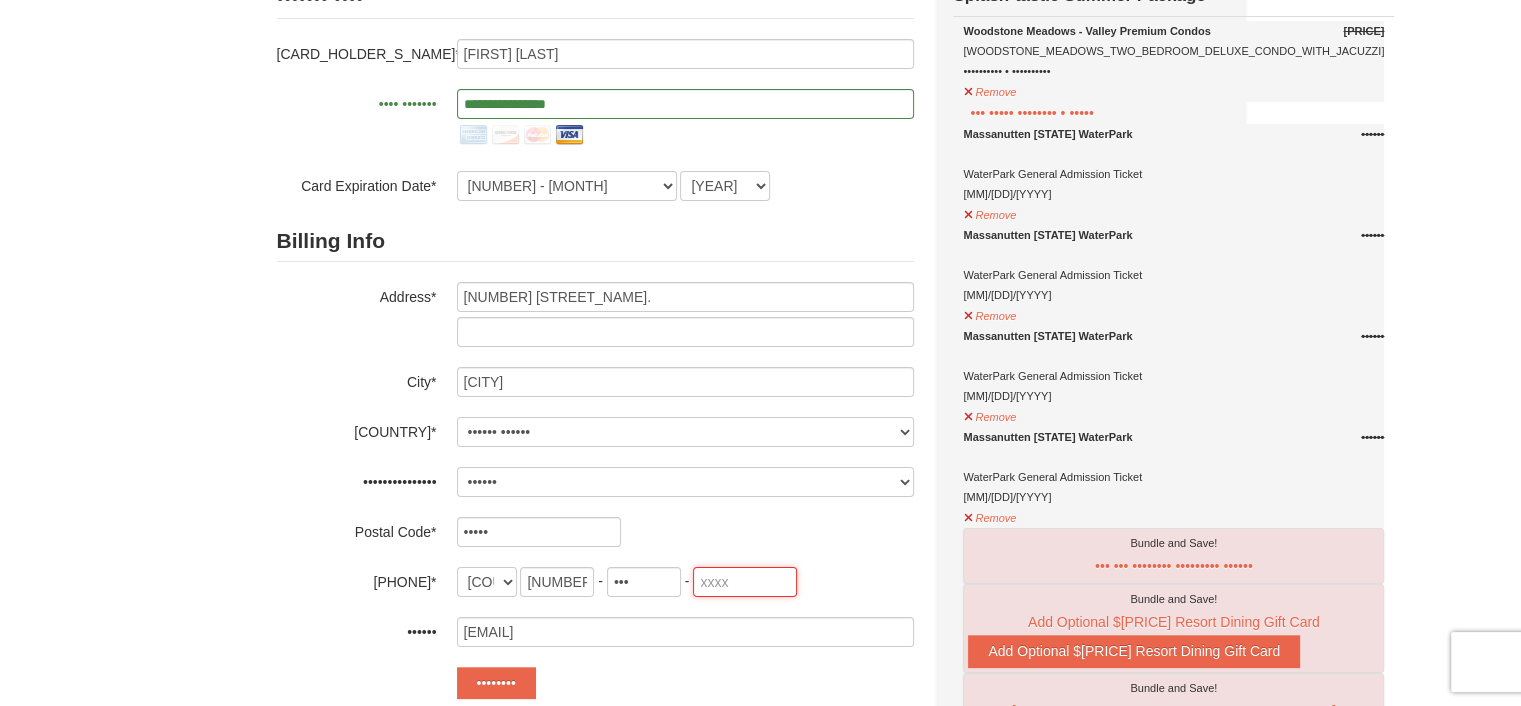 type on "••••" 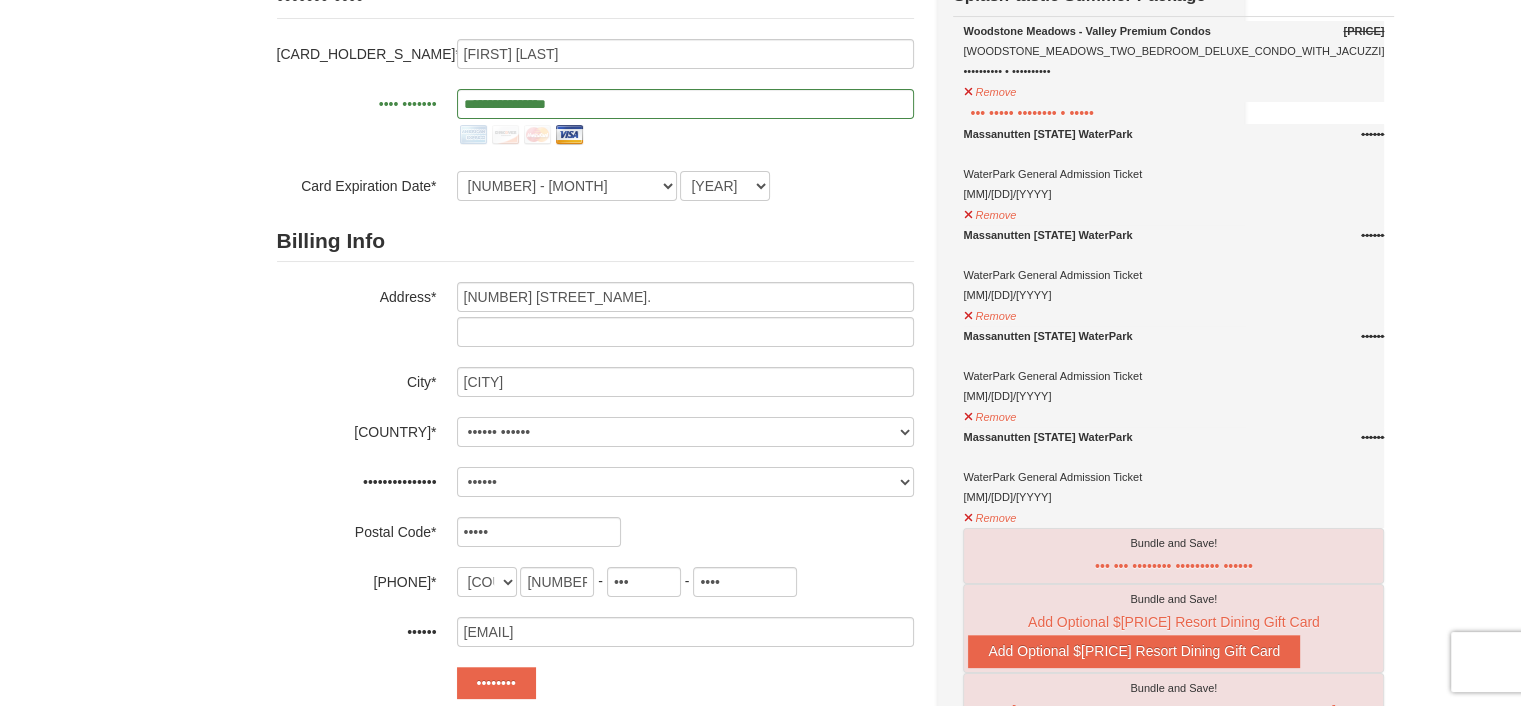 click on "•
• •••• ••
•
• ••••••• ••••
•
• ••••••
• ••••••••
•" at bounding box center [760, 720] 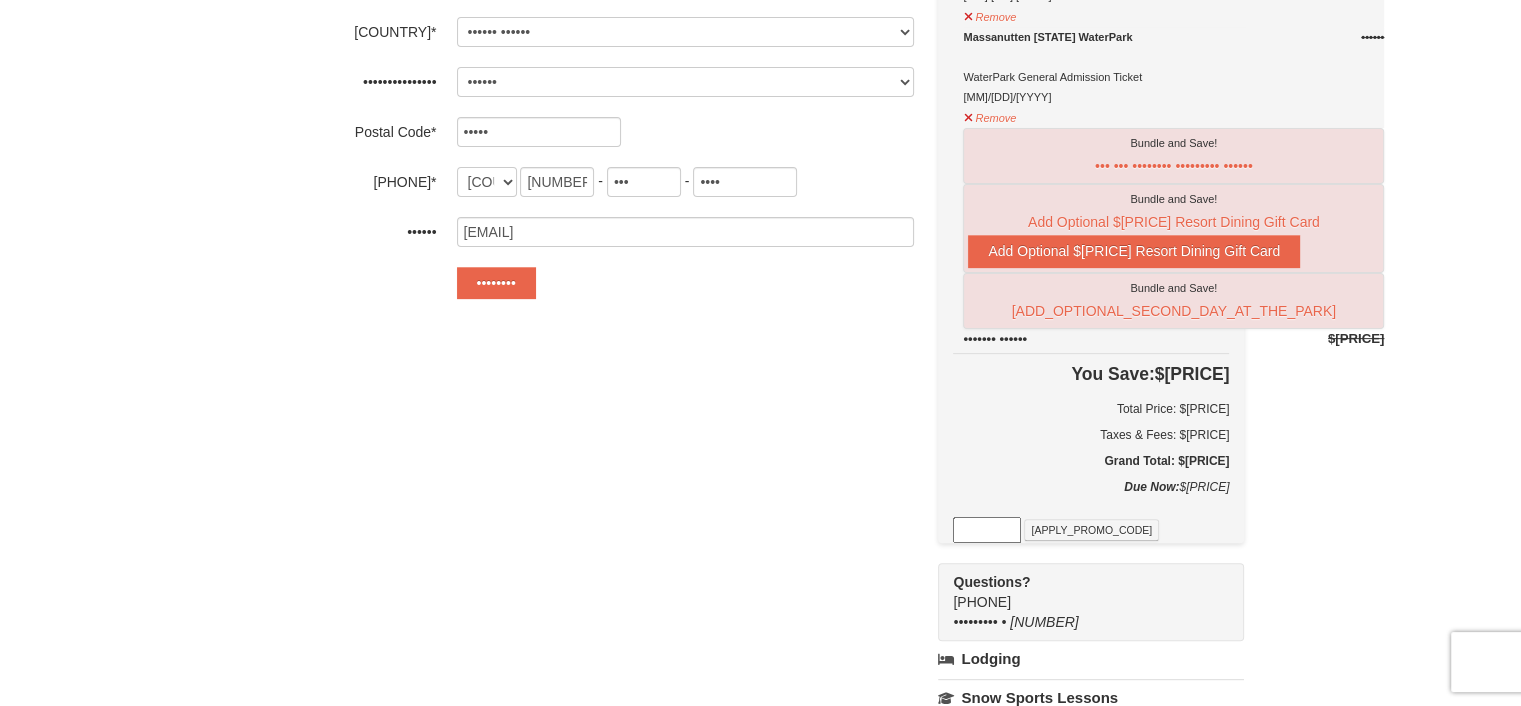 scroll, scrollTop: 500, scrollLeft: 0, axis: vertical 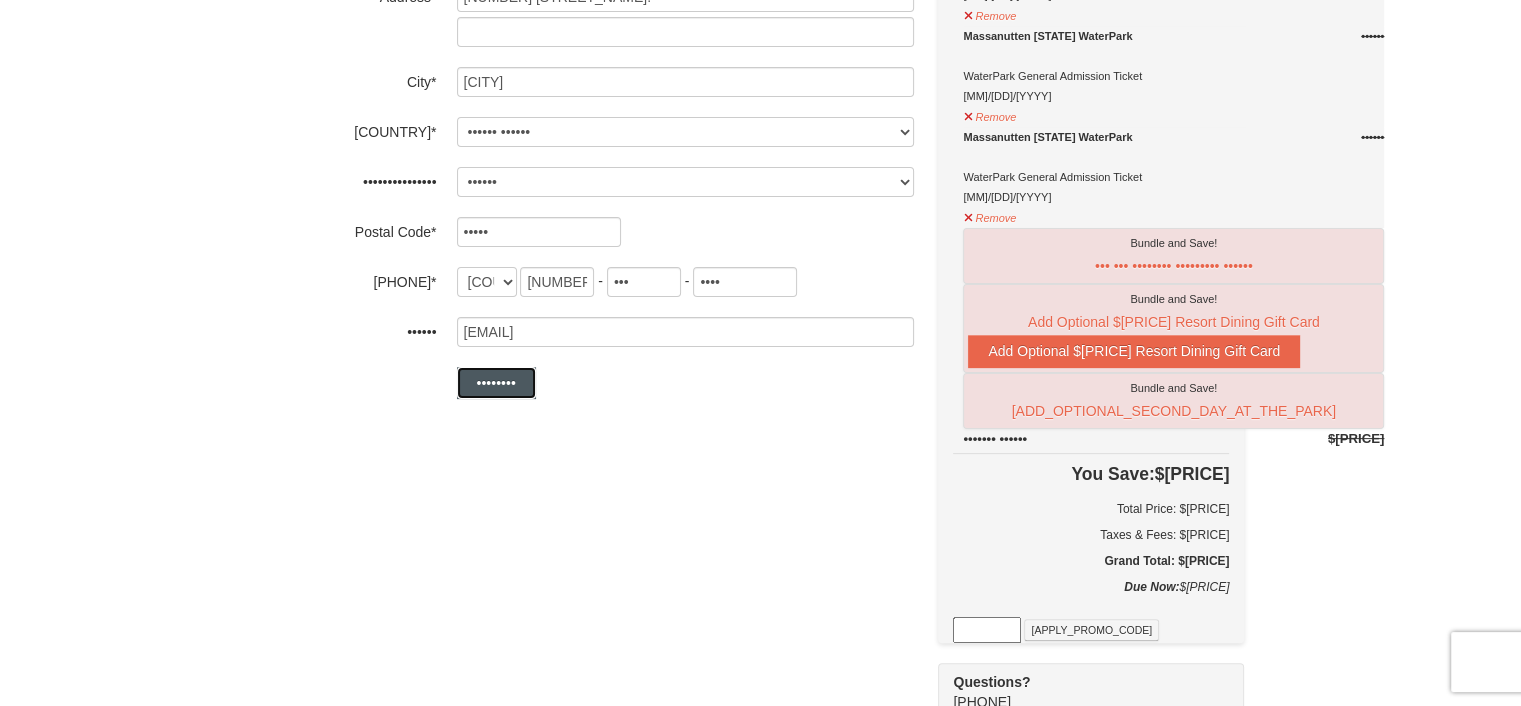 click on "••••••••" at bounding box center (496, 383) 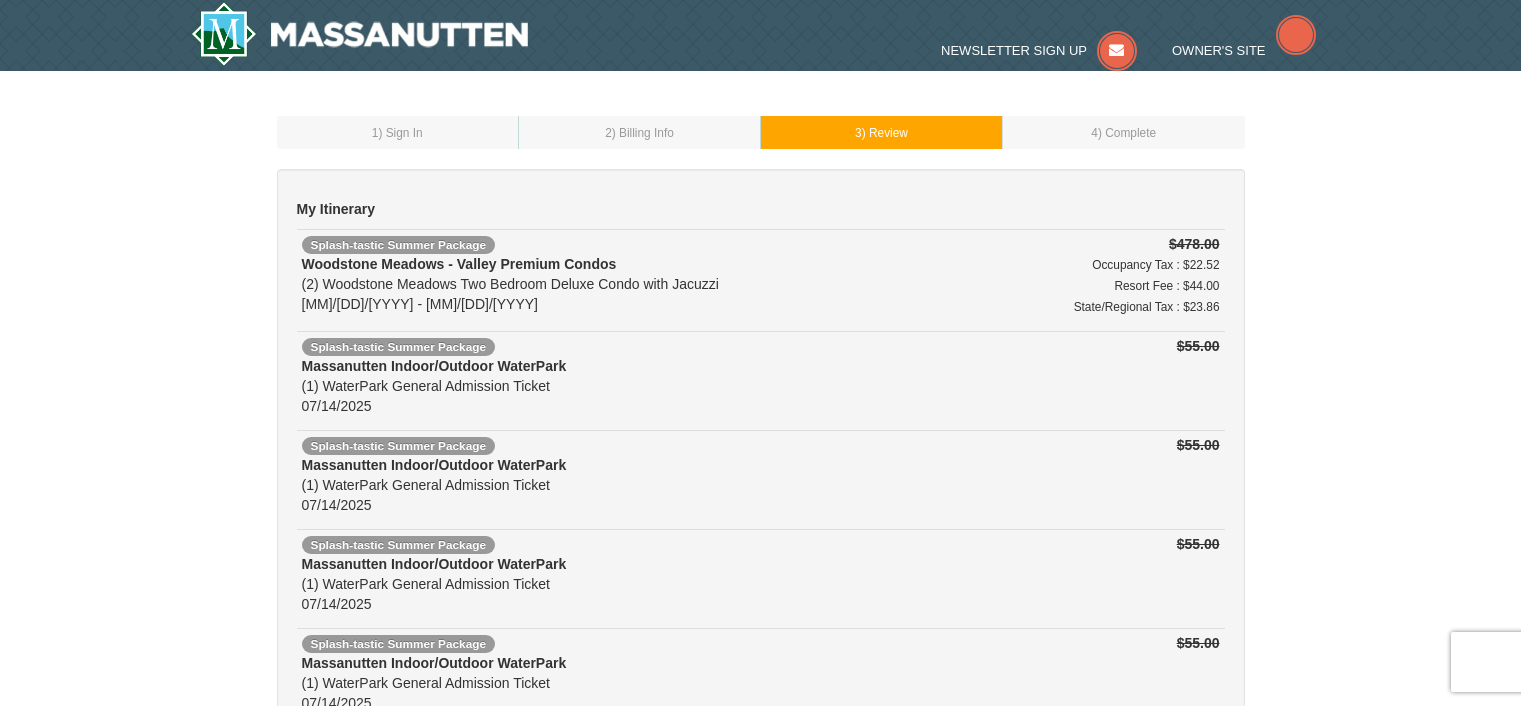scroll, scrollTop: 0, scrollLeft: 0, axis: both 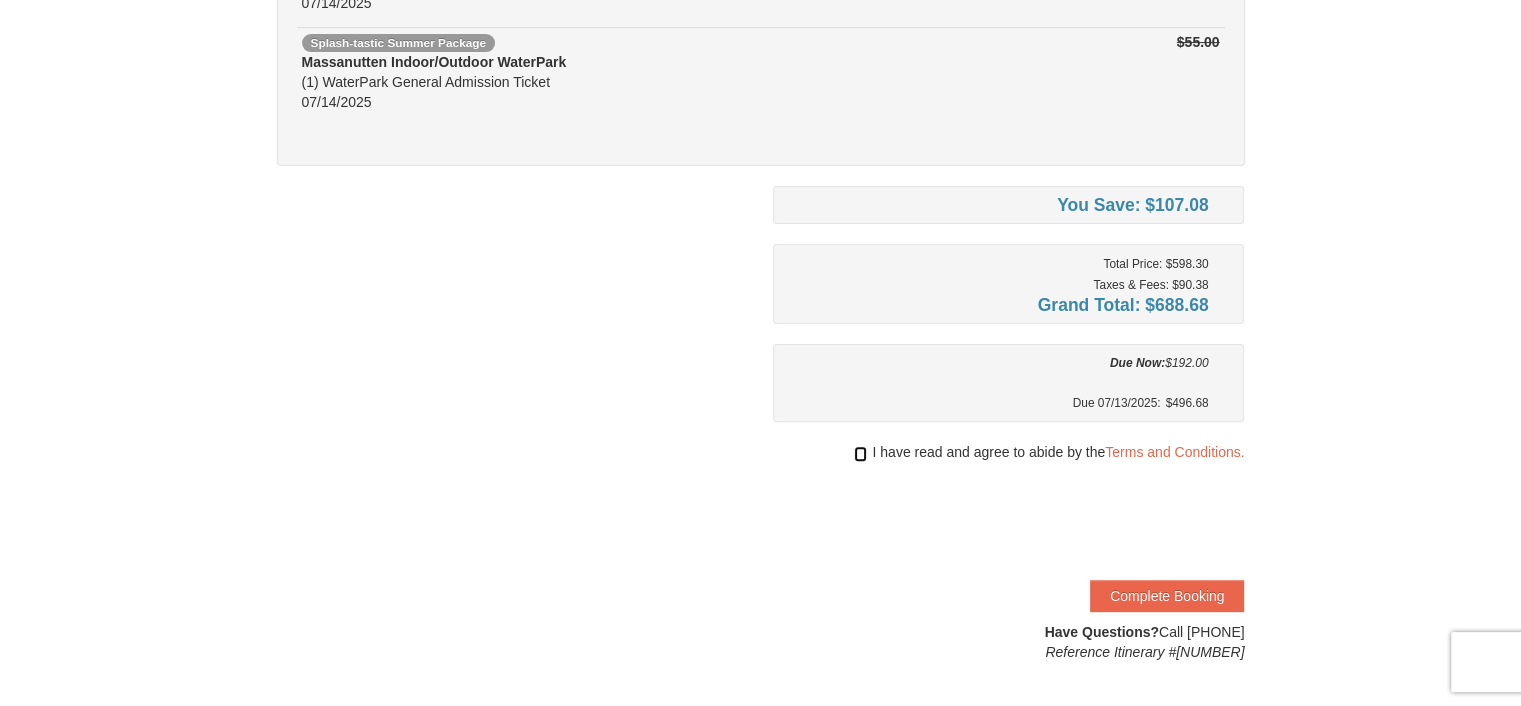 click at bounding box center [860, 454] 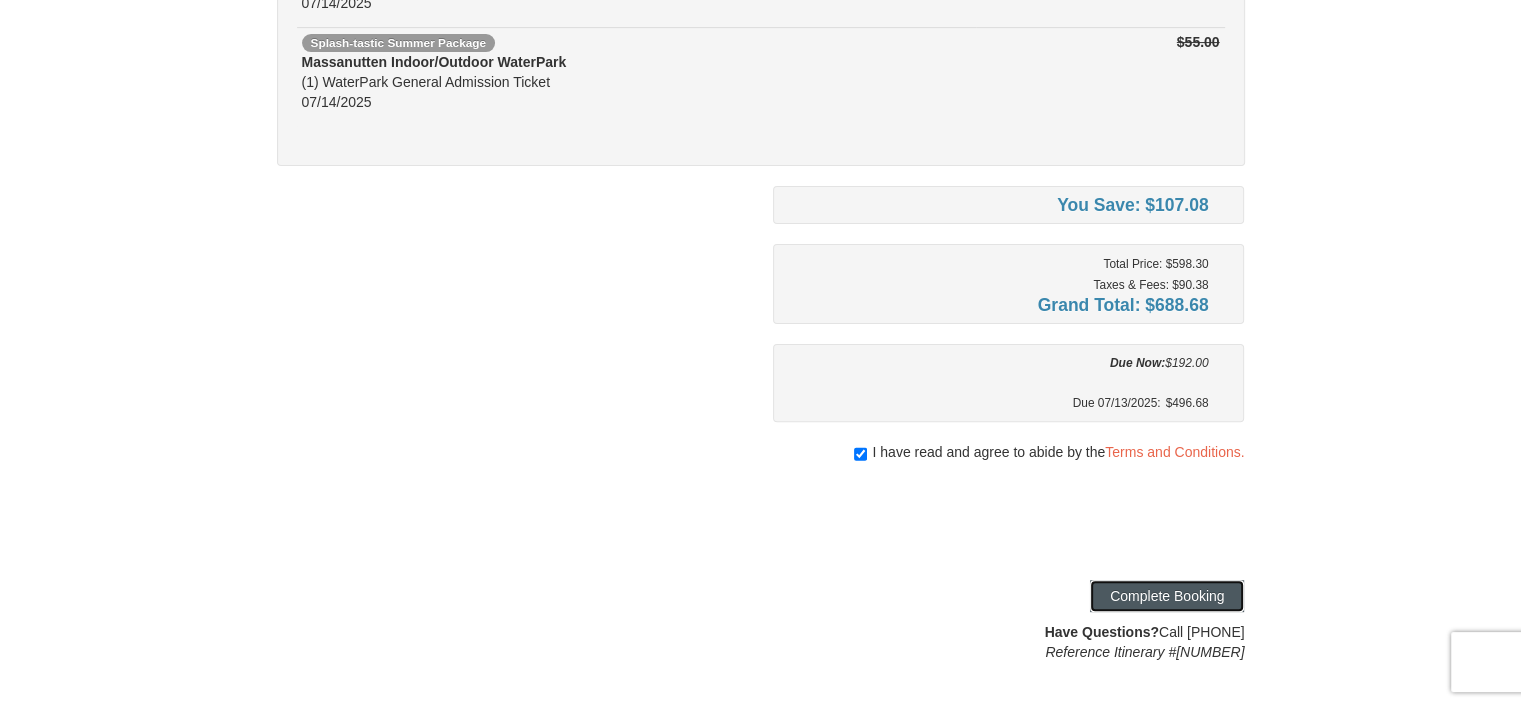 click on "Complete Booking" at bounding box center [1167, 596] 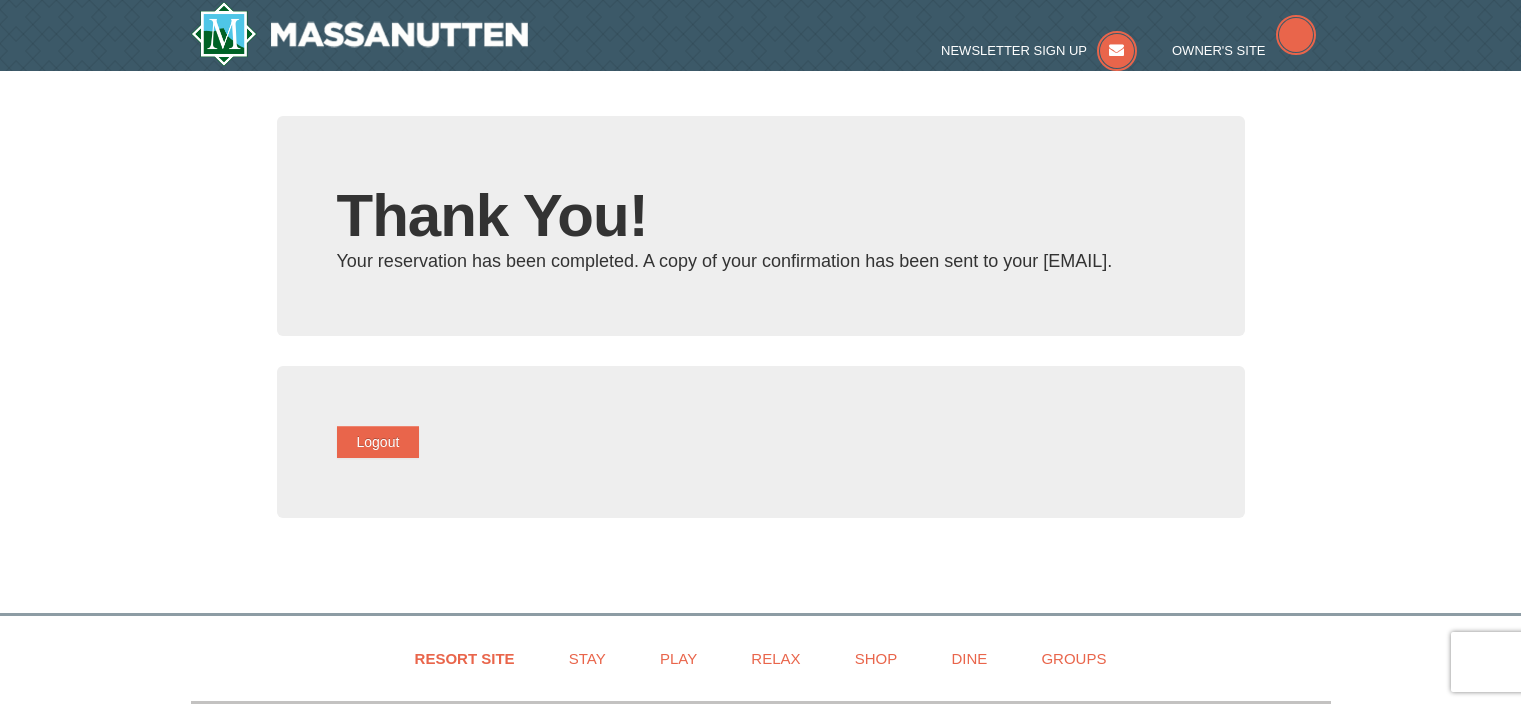 scroll, scrollTop: 0, scrollLeft: 0, axis: both 